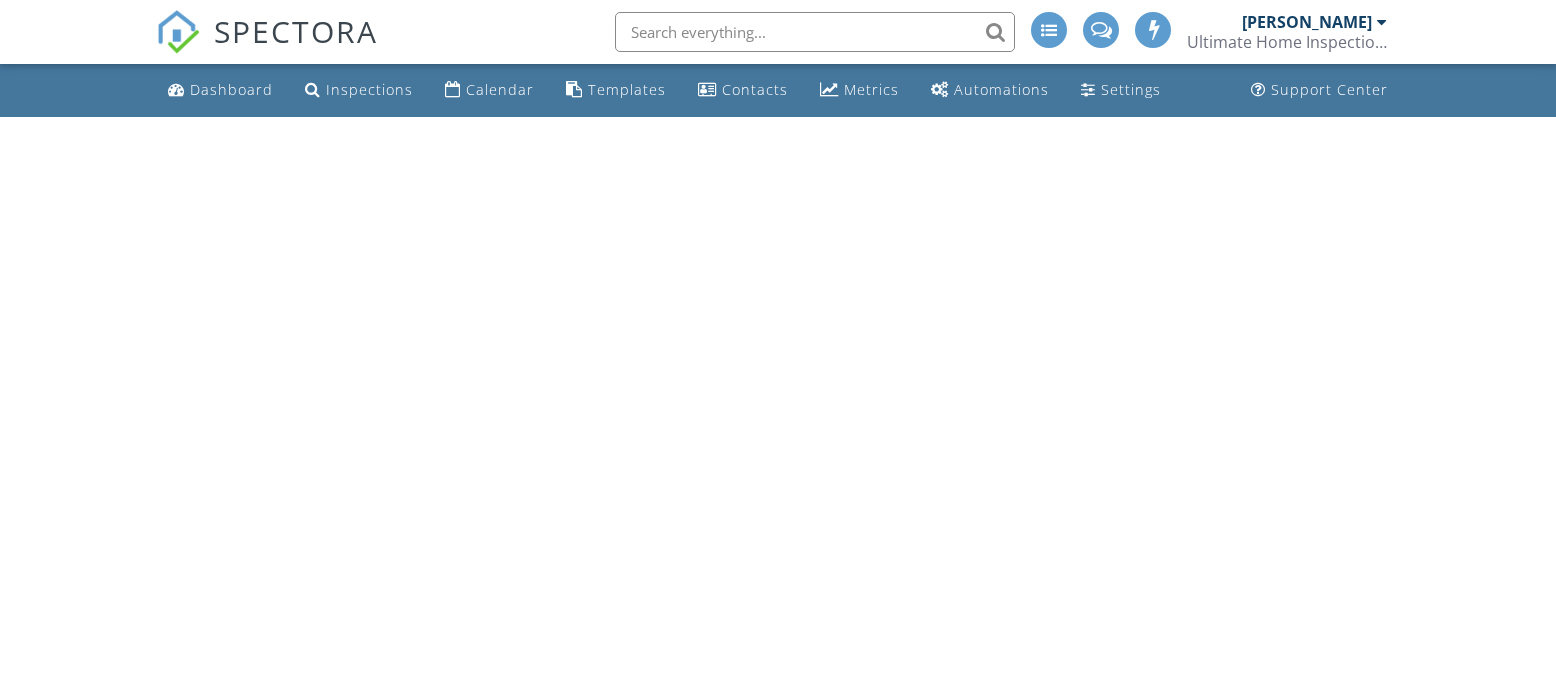 scroll, scrollTop: 0, scrollLeft: 0, axis: both 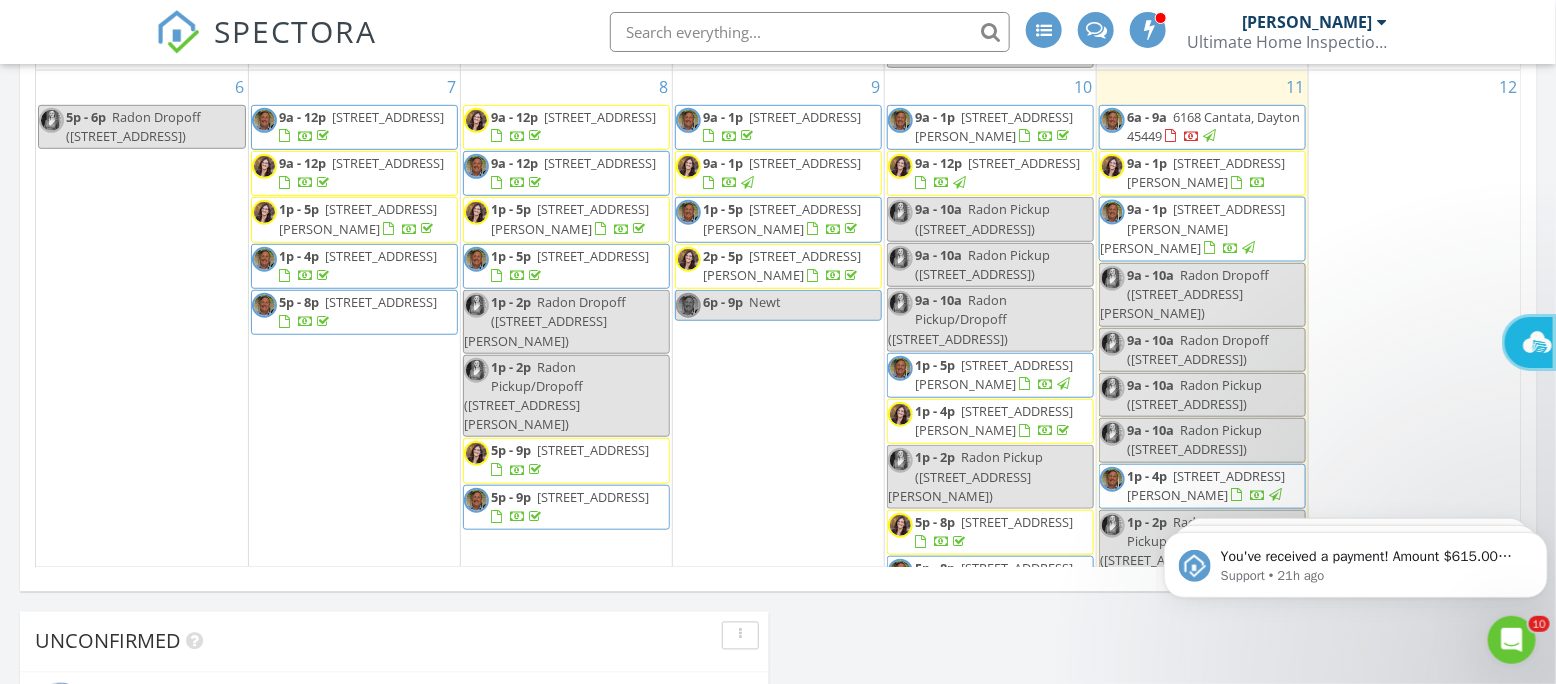 click on "Today
Newt Bartel
6:00 am
6168 Cantata, Dayton, OH 45449
Newt Bartel
13 minutes drive time   4.0 miles       9:00 am
9563 Williams Dr, Franklin, OH 45005
Newt Bartel
18 minutes drive time   8.1 miles       1:00 pm
2782 Stefan Pl, Beavercreek, OH 45431
Newt Bartel
36 minutes drive time   24.2 miles       New Inspection     New Quote         Map               1 2 3 4 5 1 1 2 3 + − Far Hills Avenue, Sheehan Road, Sheehan Road, I 675, I 675, East Stroop Road, Ackerman Boulevard, South Smithville Road, US 35, I 75 137.2 km, 2 h 16 min Head east on East David Road 45 m Make a U-turn and continue on East David Road 100 m Turn left onto Ackerman Boulevard 1 km Turn right onto East Rahn Road 600 m 5 km 400 m 1.5 km 3.5 km 1 km" at bounding box center [778, -98] 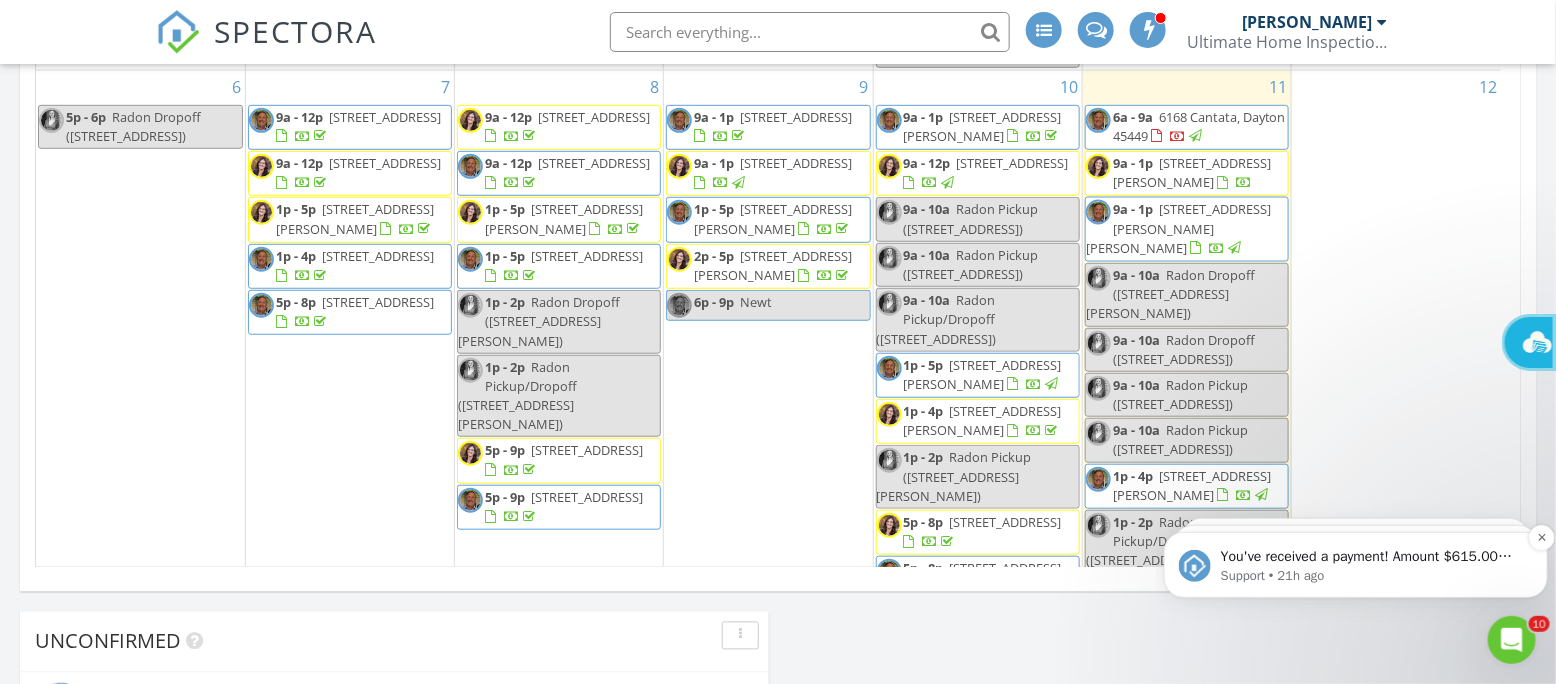 click on "Support • 21h ago" at bounding box center (1371, 575) 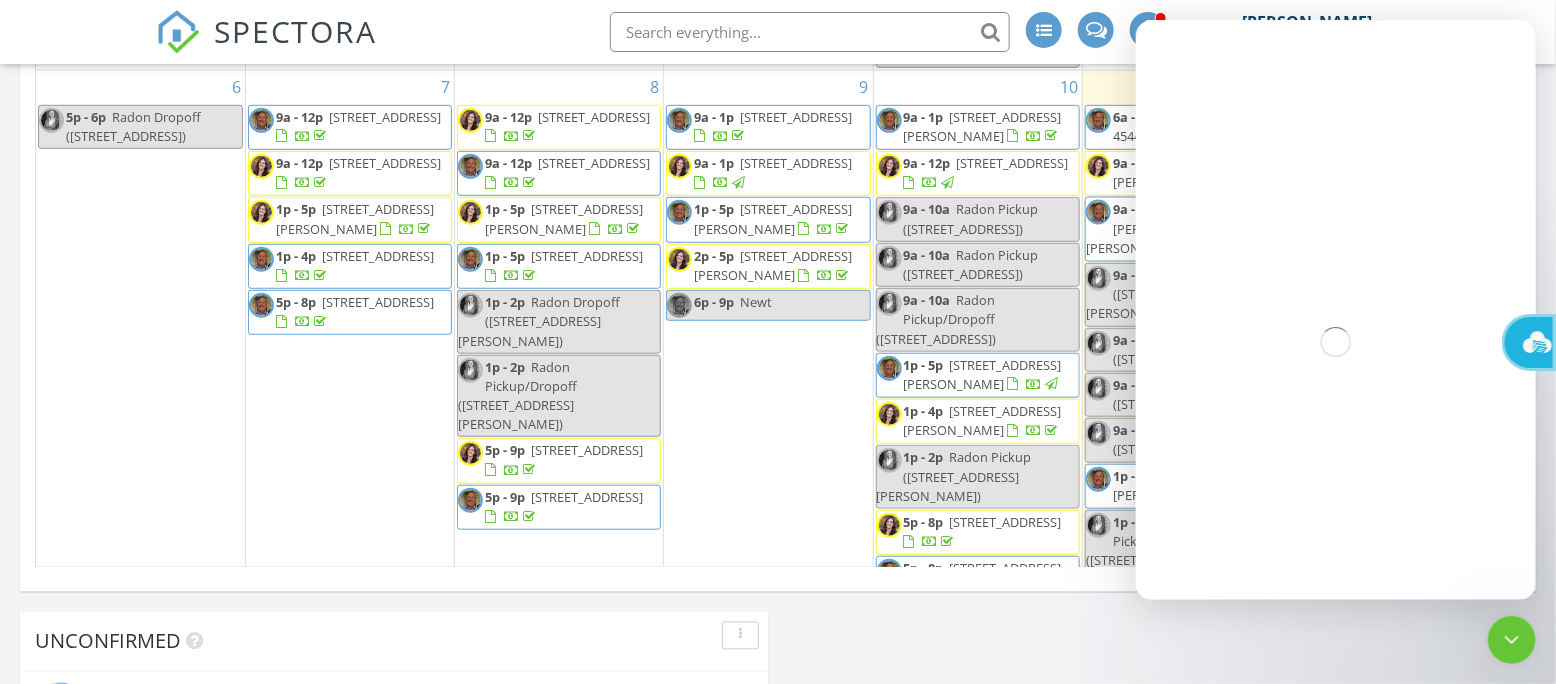 scroll, scrollTop: 0, scrollLeft: 0, axis: both 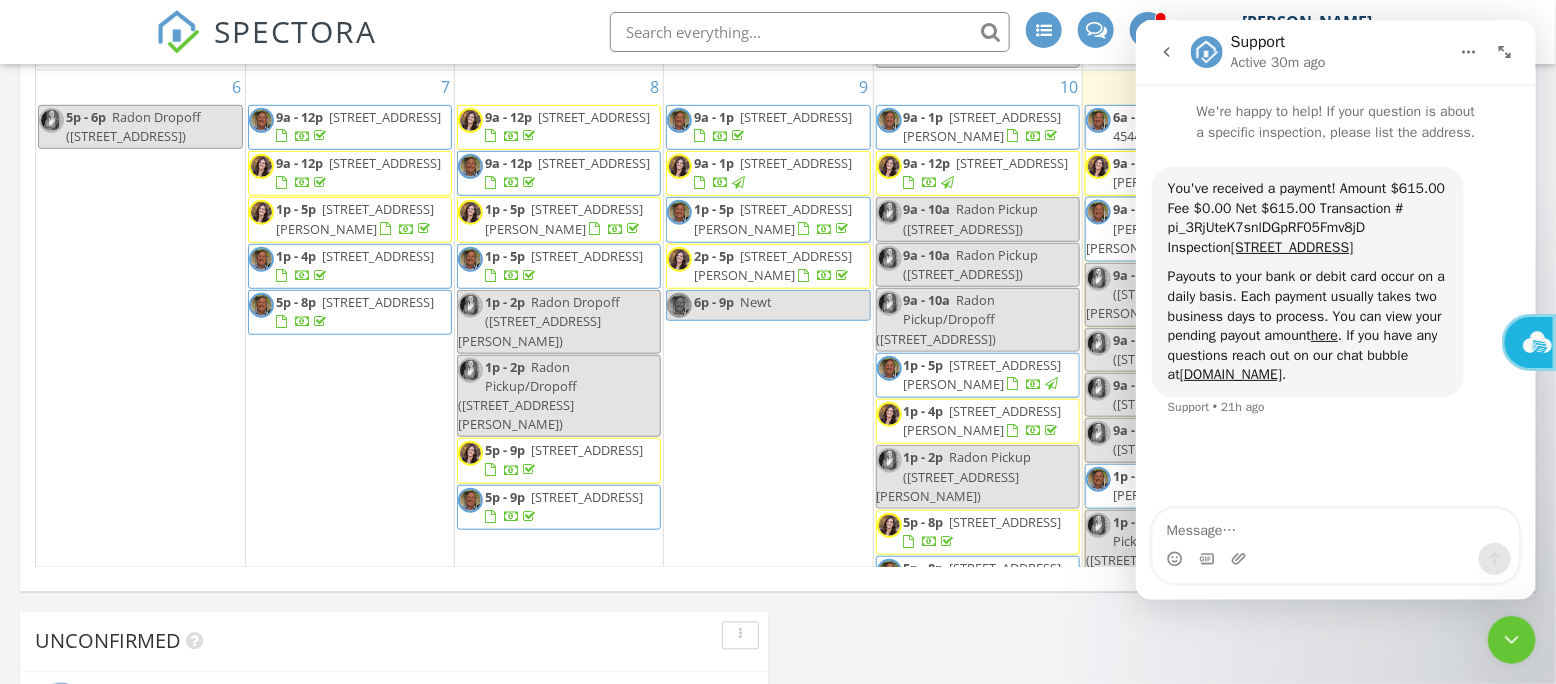 click on "Today
Newt Bartel
6:00 am
6168 Cantata, Dayton, OH 45449
Newt Bartel
13 minutes drive time   4.0 miles       9:00 am
9563 Williams Dr, Franklin, OH 45005
Newt Bartel
18 minutes drive time   8.1 miles       1:00 pm
2782 Stefan Pl, Beavercreek, OH 45431
Newt Bartel
36 minutes drive time   24.2 miles       New Inspection     New Quote         Map               1 2 3 4 5 1 1 2 3 + − Far Hills Avenue, Sheehan Road, Sheehan Road, I 675, I 675, East Stroop Road, Ackerman Boulevard, South Smithville Road, US 35, I 75 137.2 km, 2 h 16 min Head east on East David Road 45 m Make a U-turn and continue on East David Road 100 m Turn left onto Ackerman Boulevard 1 km Turn right onto East Rahn Road 600 m 5 km 400 m 1.5 km 3.5 km 1 km" at bounding box center [778, -98] 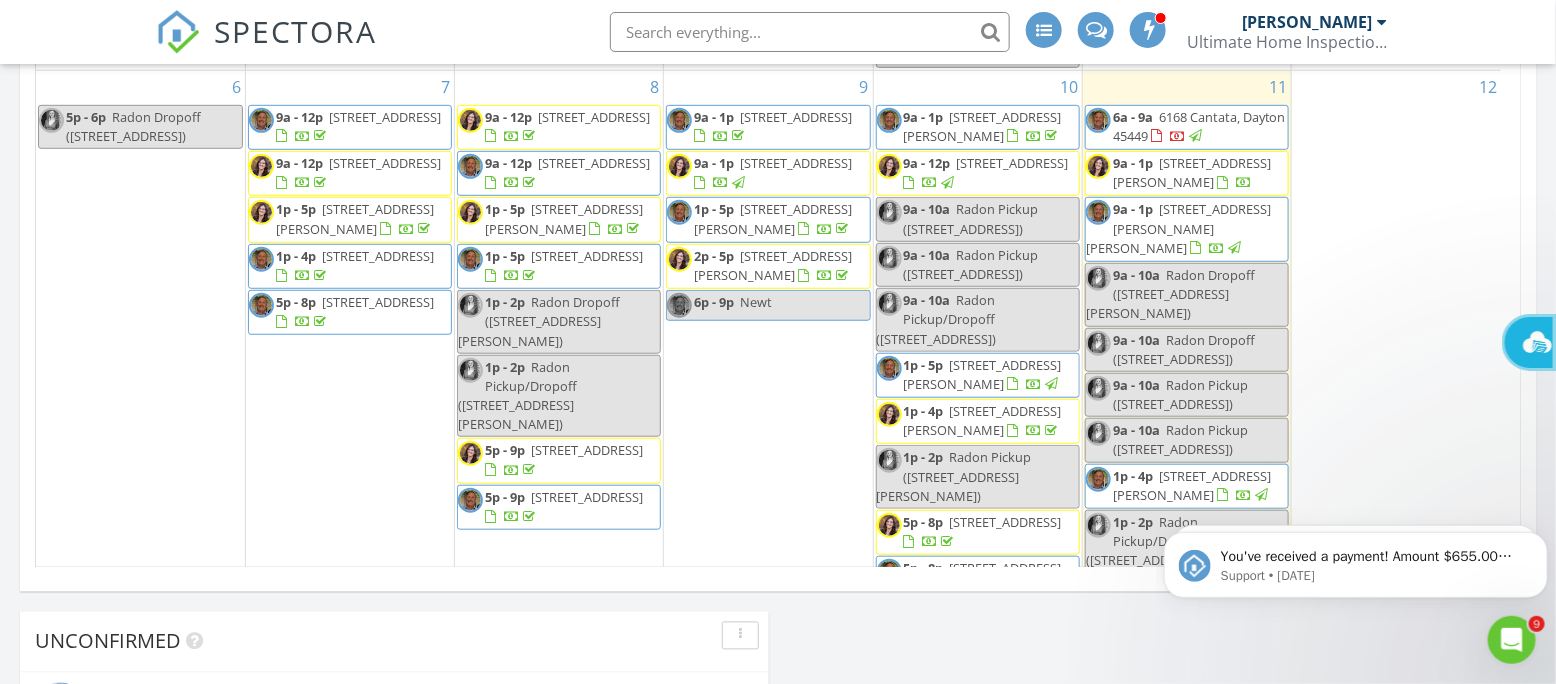 scroll, scrollTop: 0, scrollLeft: 0, axis: both 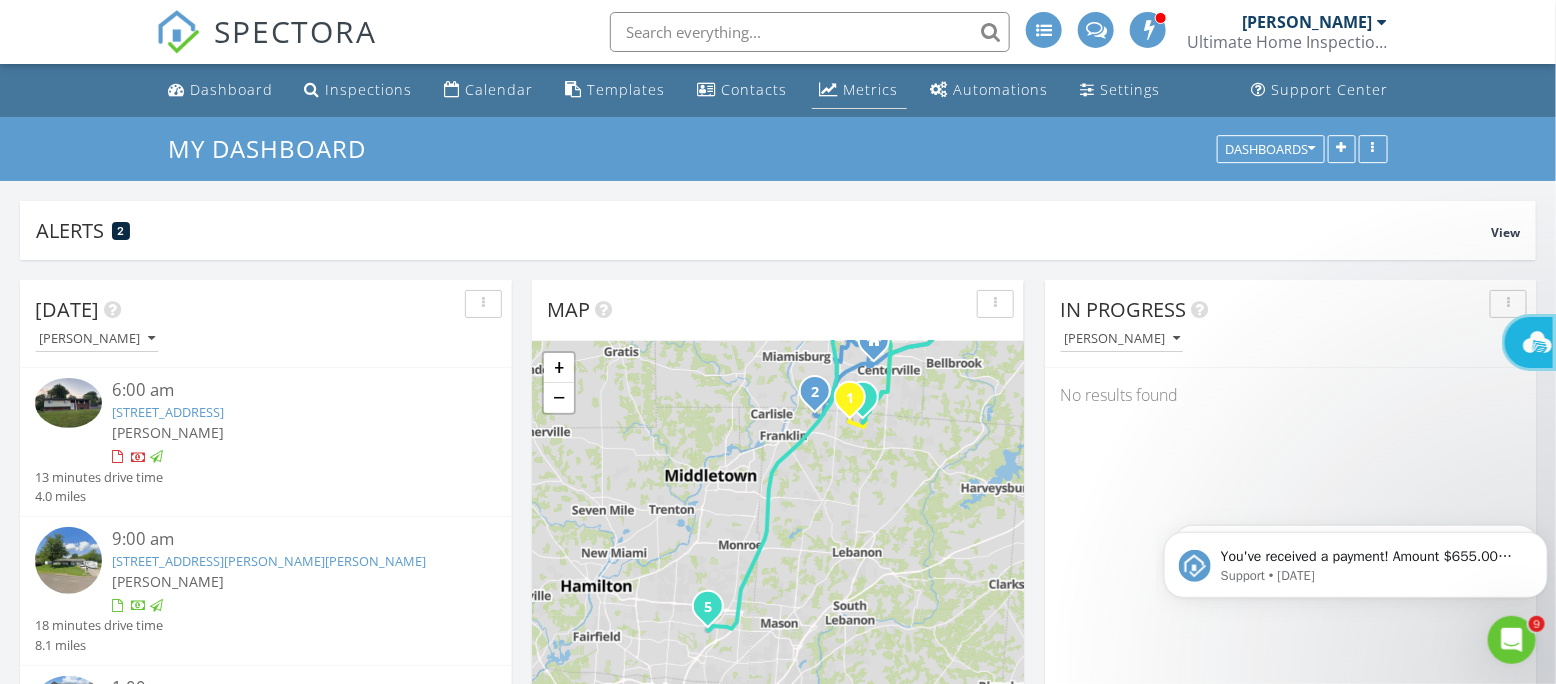 click on "Metrics" at bounding box center (871, 89) 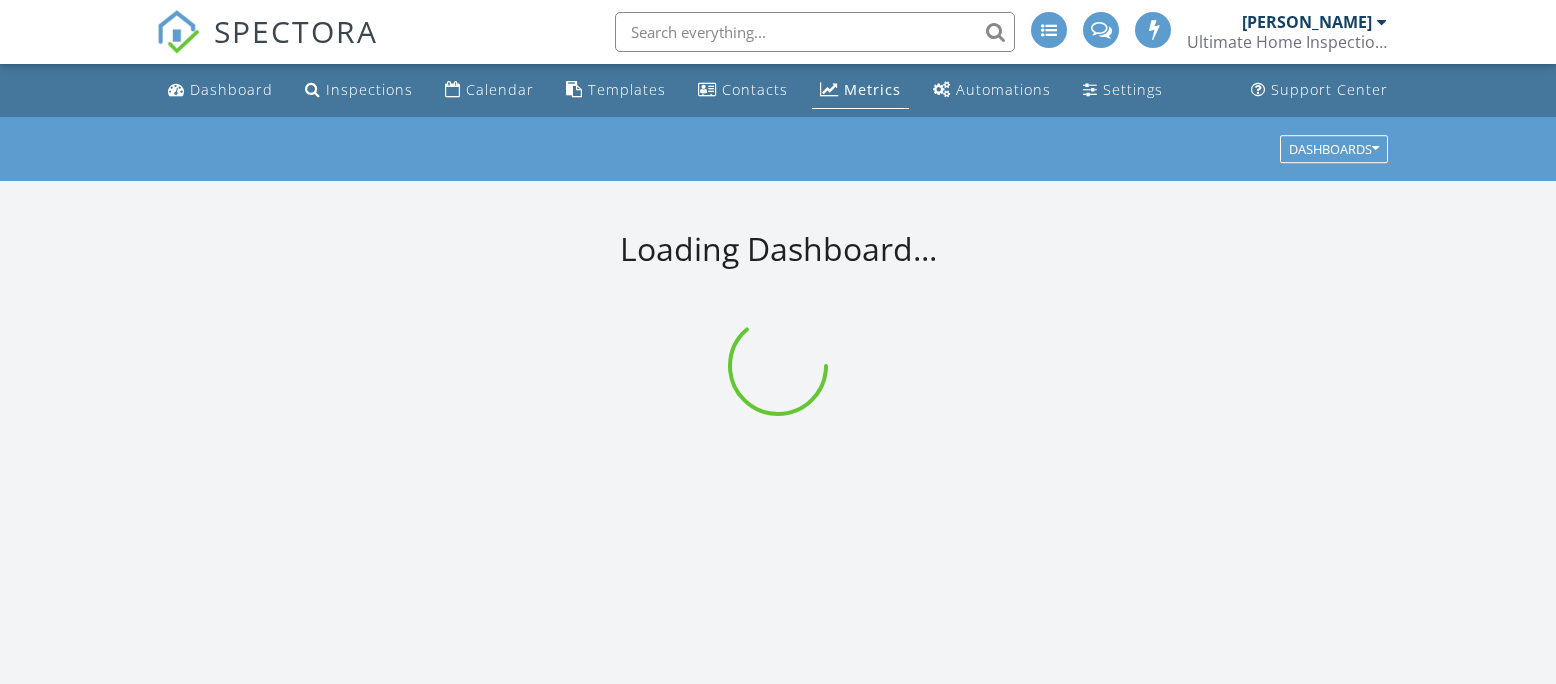 scroll, scrollTop: 0, scrollLeft: 0, axis: both 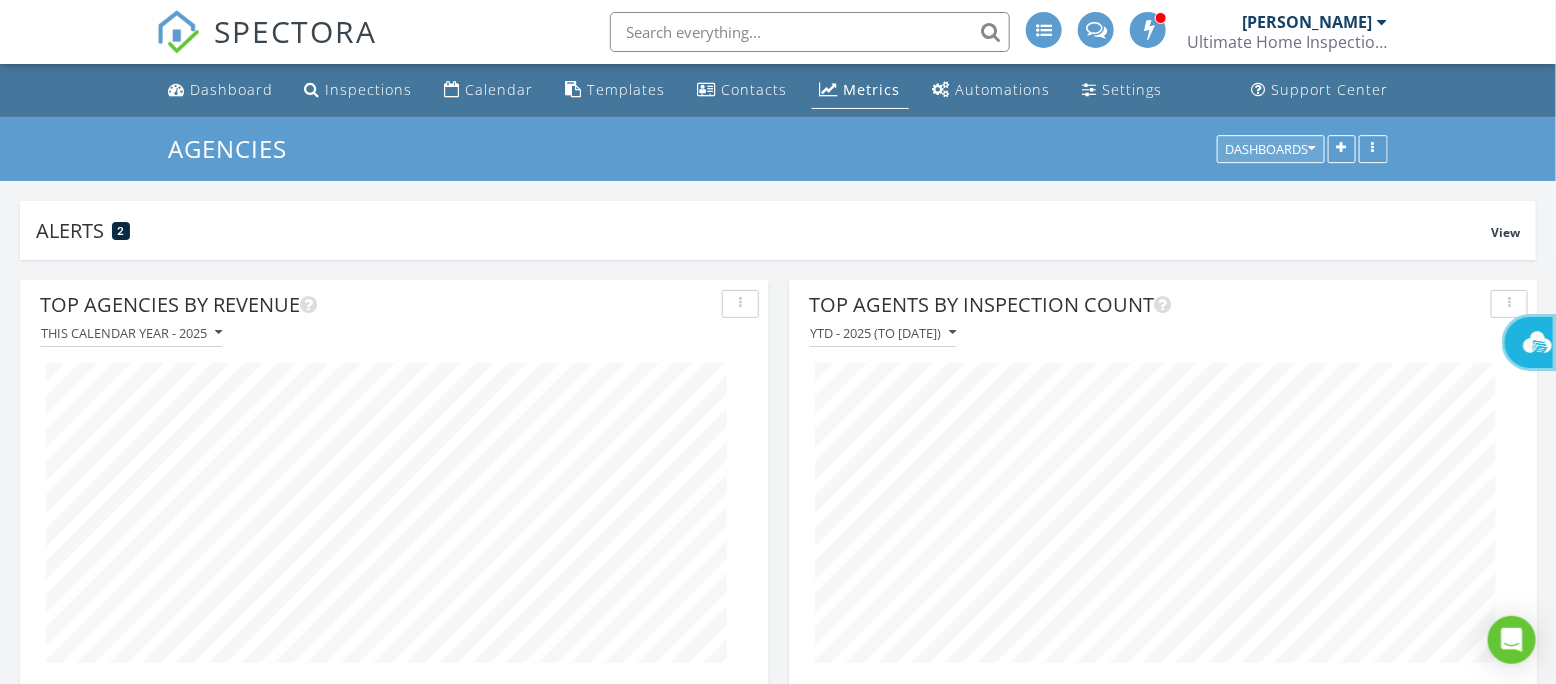 click on "Dashboards" at bounding box center [1271, 149] 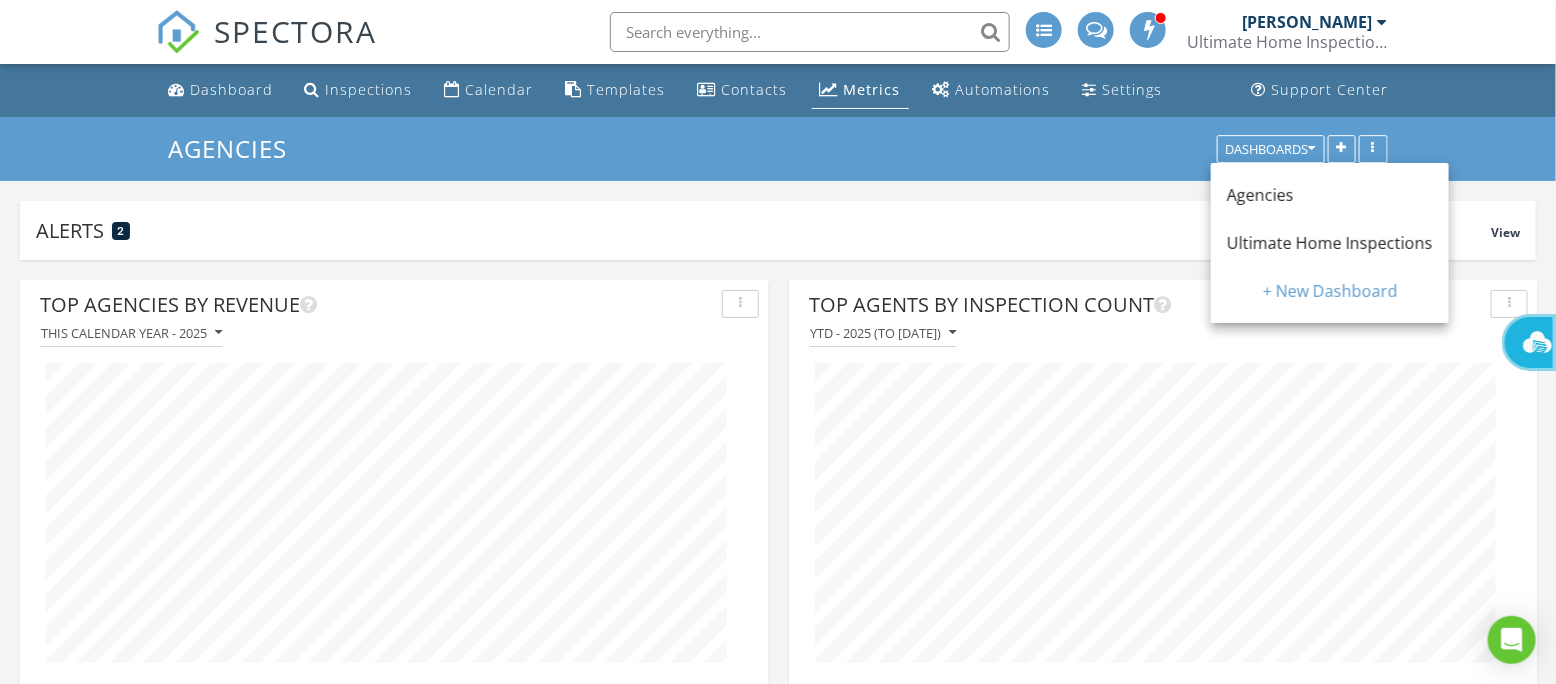 click on "Ultimate Home Inspections" at bounding box center [1330, 243] 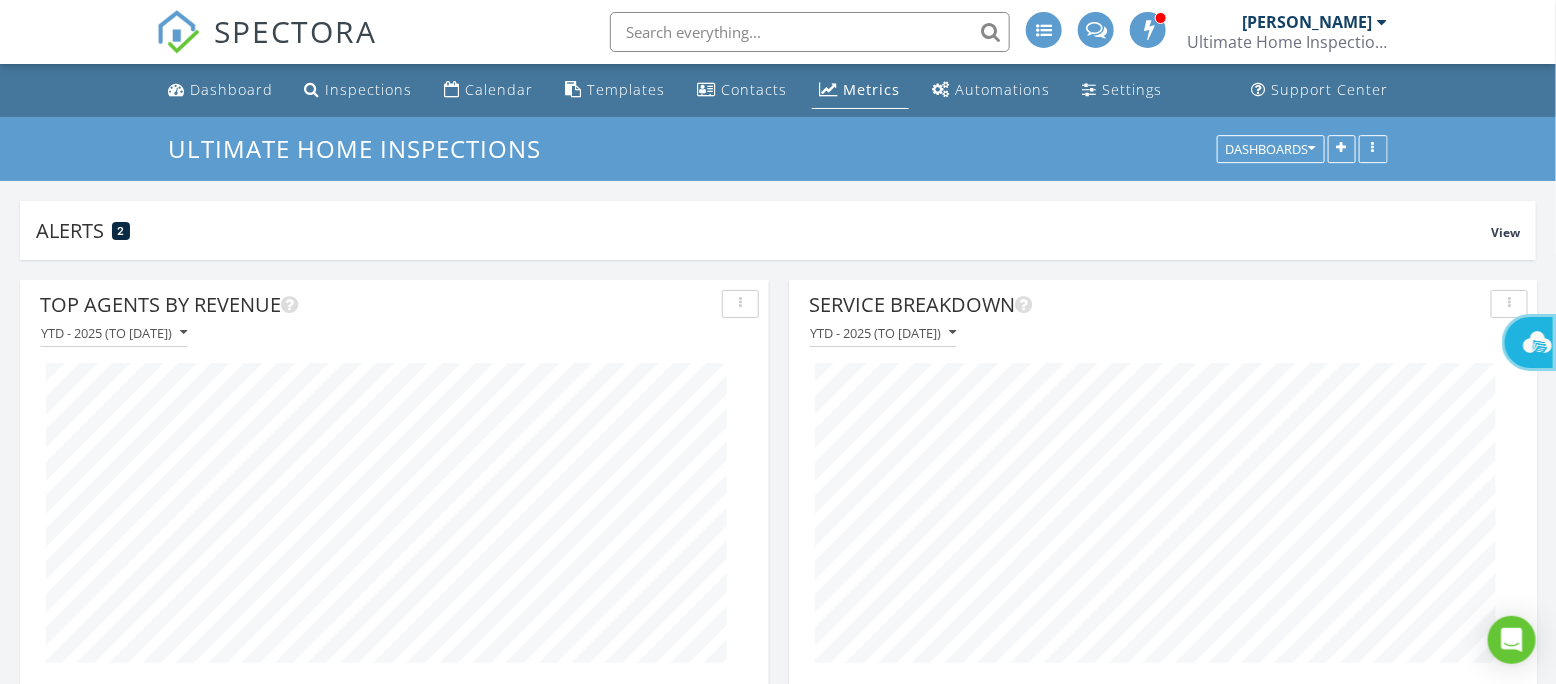 scroll, scrollTop: 9, scrollLeft: 10, axis: both 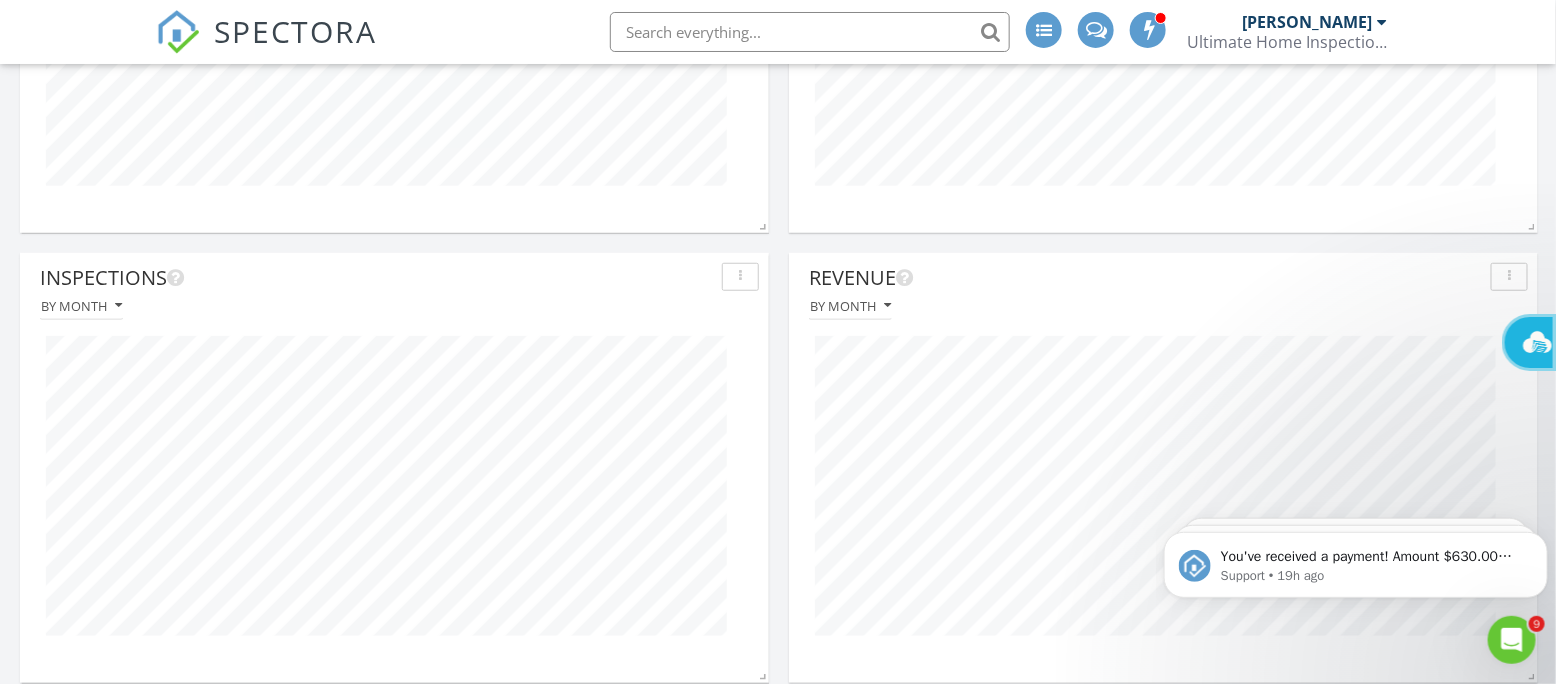 click on "Top Agents by Revenue
YTD - 2025 (to Jul 11th)
Service Breakdown
YTD - 2025 (to Jul 11th)
Inspections
By month
Revenue
By month
Inspections Per Inspector
By month
Upcoming Inspections
Next 7 days
Average Inspection Price
By month
Total Revenue
This calendar year - 2025
2025
442,352
Service Revenue
This calendar year - 2025" at bounding box center (778, 918) 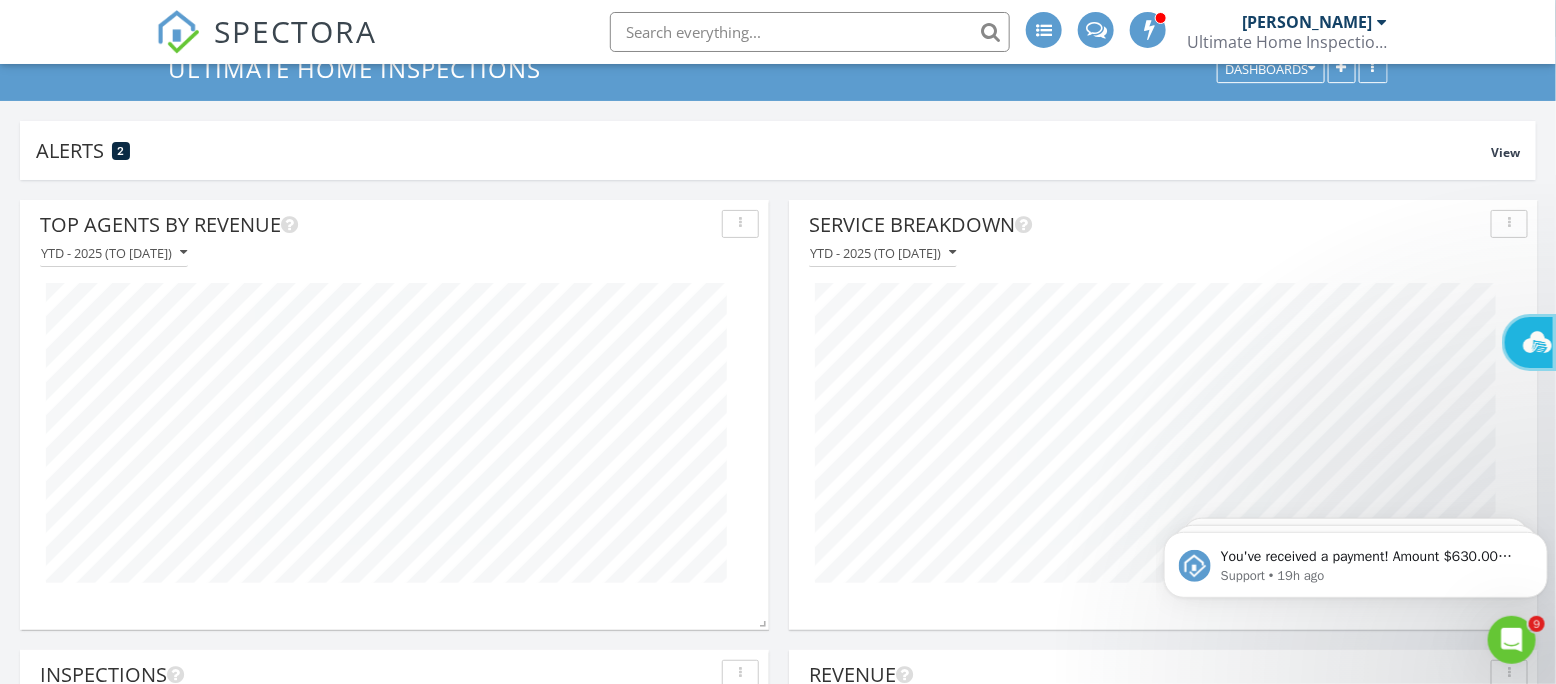 scroll, scrollTop: 0, scrollLeft: 0, axis: both 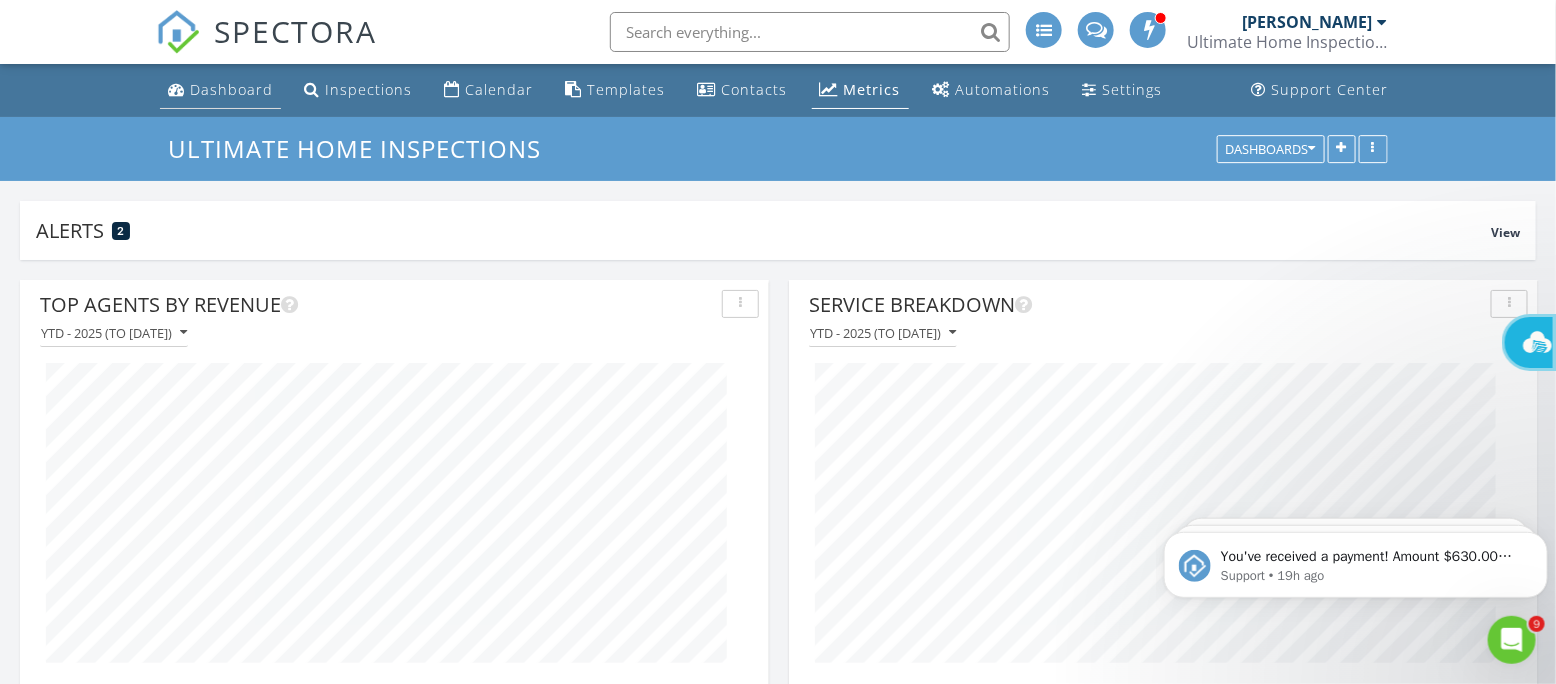 click on "Dashboard" at bounding box center (231, 89) 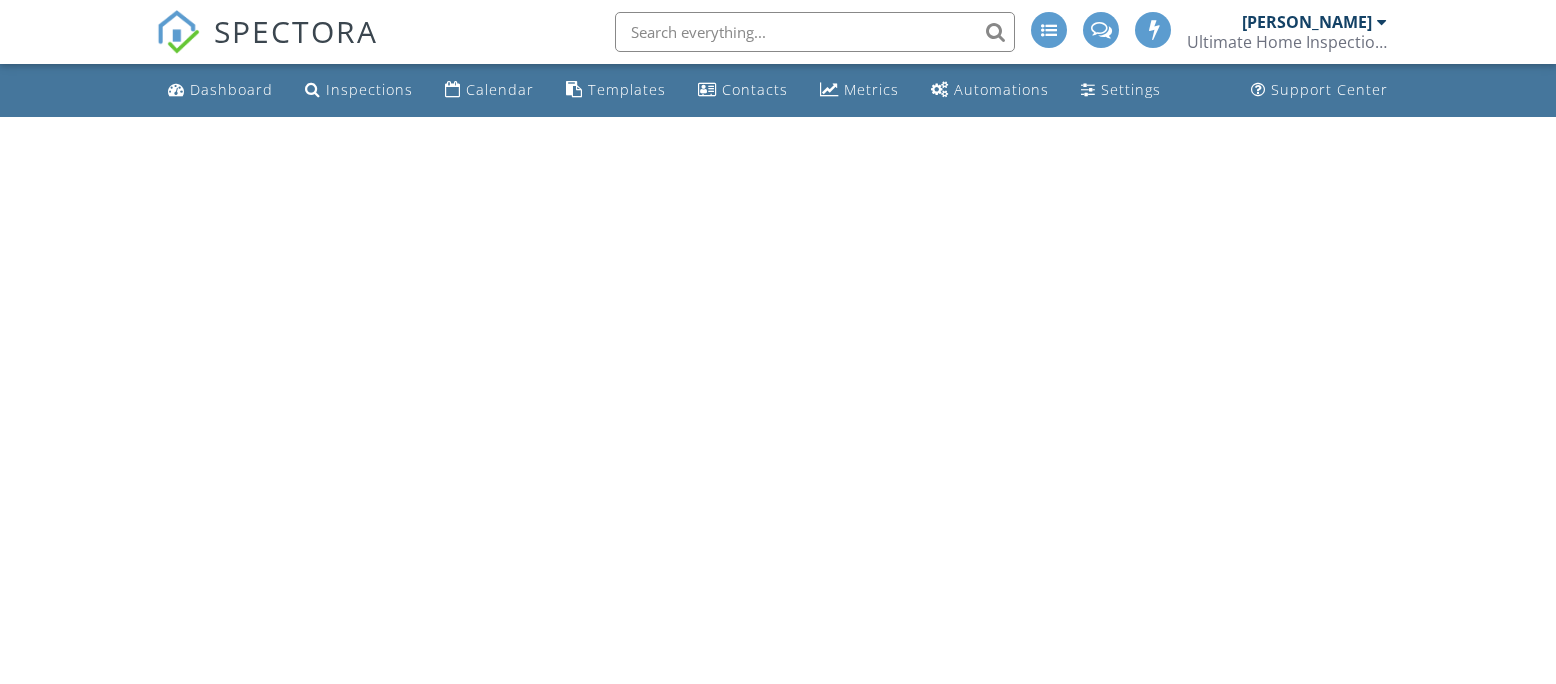 scroll, scrollTop: 0, scrollLeft: 0, axis: both 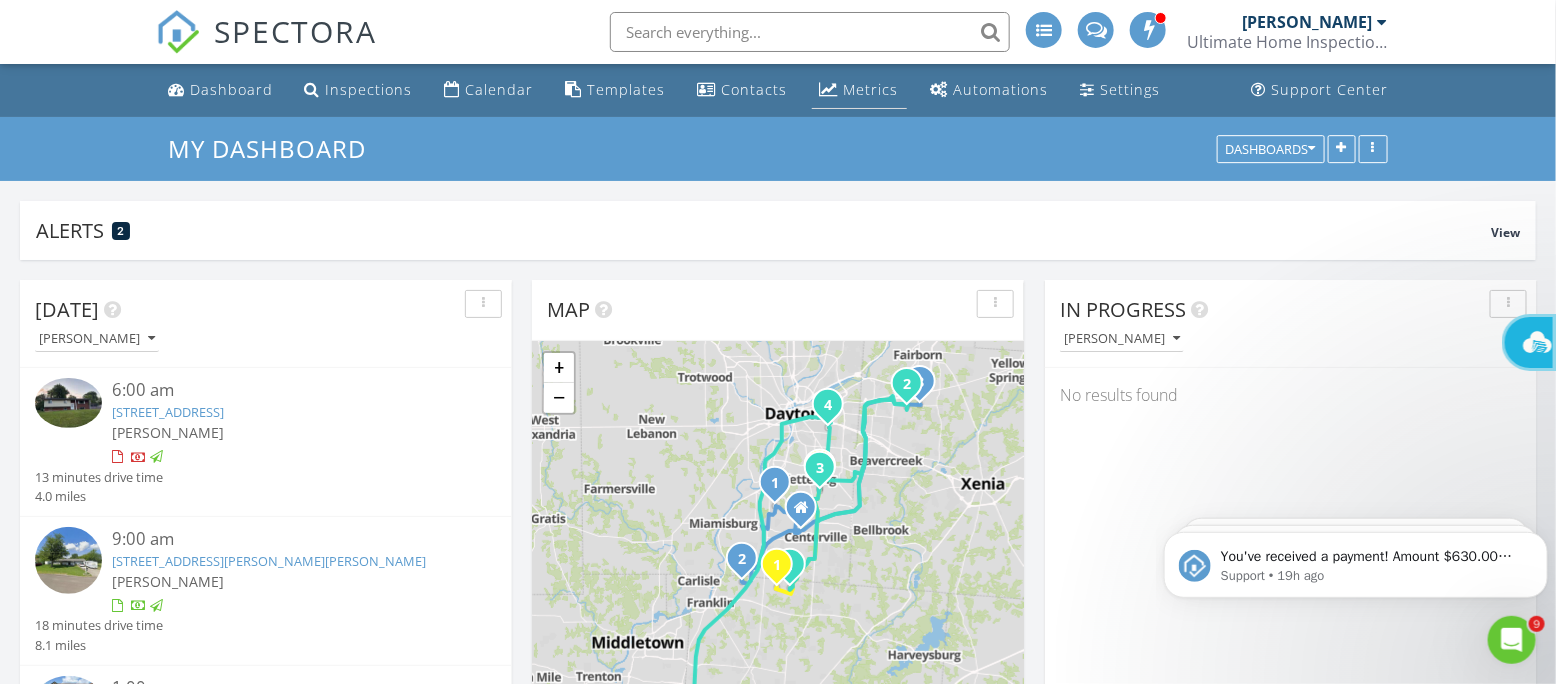 click on "Metrics" at bounding box center [871, 89] 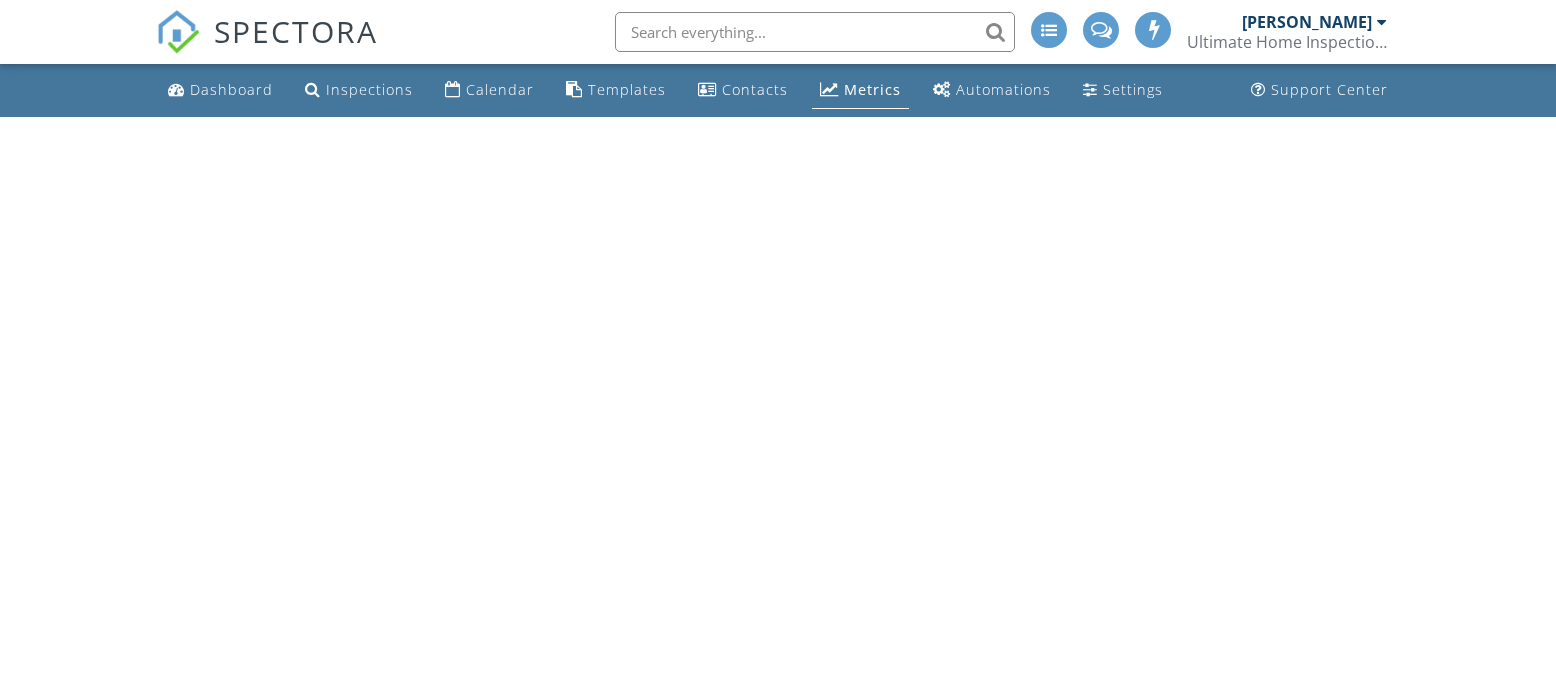 scroll, scrollTop: 0, scrollLeft: 0, axis: both 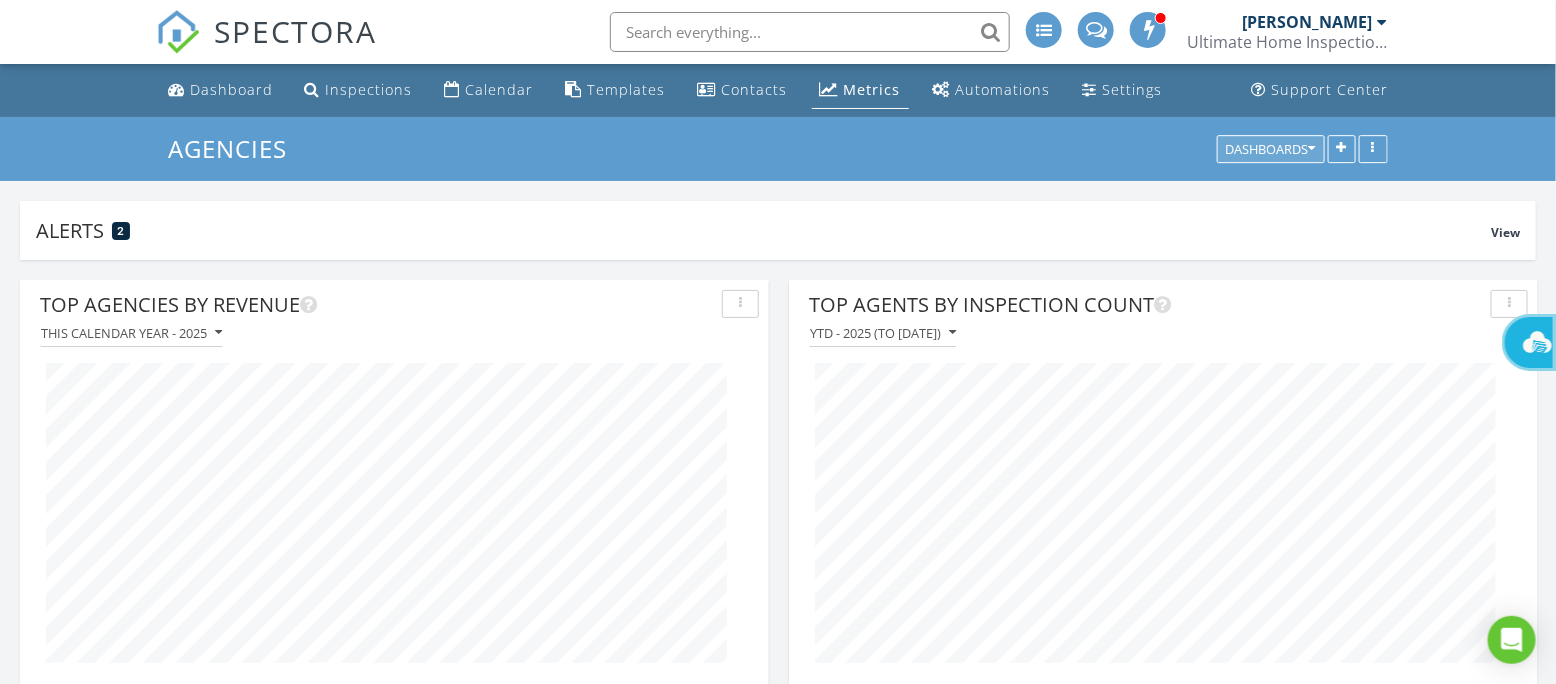 click on "Dashboards" at bounding box center [1271, 149] 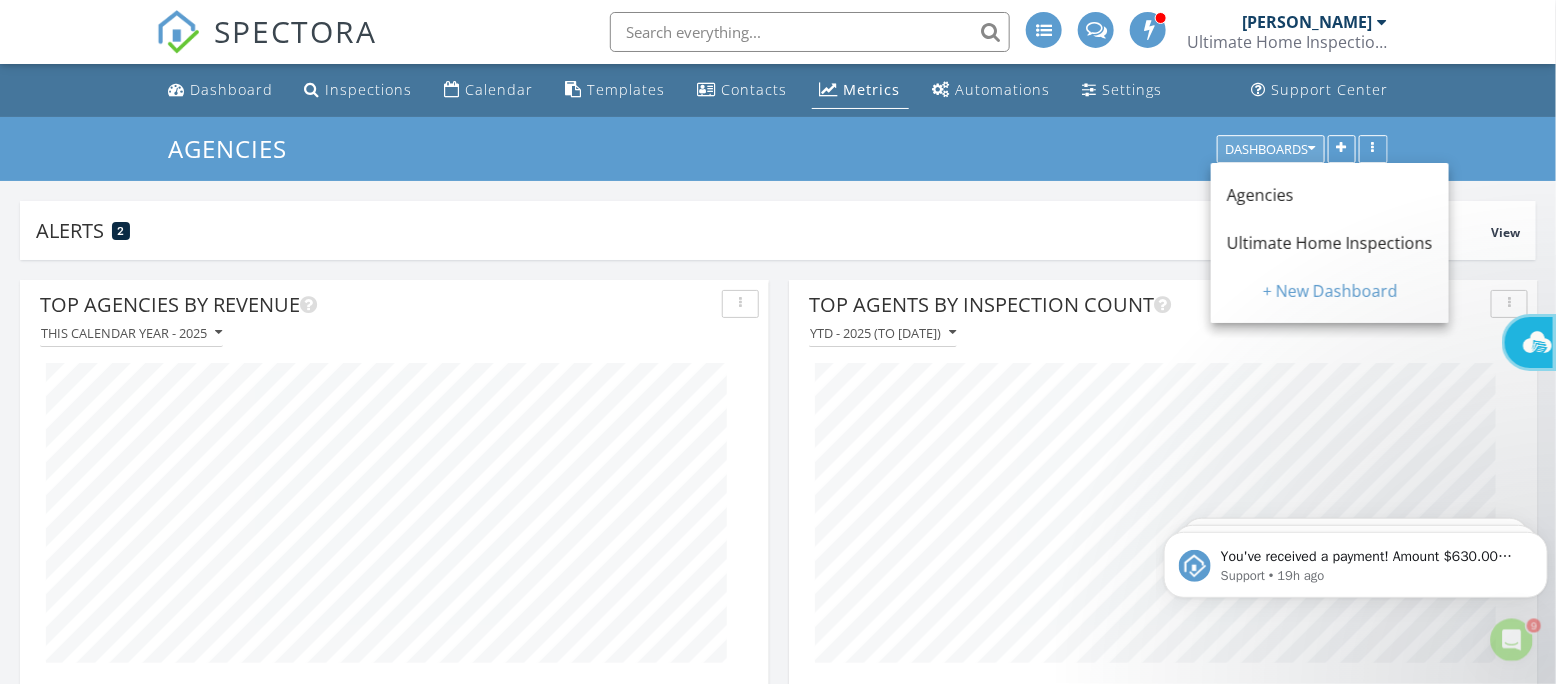 scroll, scrollTop: 0, scrollLeft: 0, axis: both 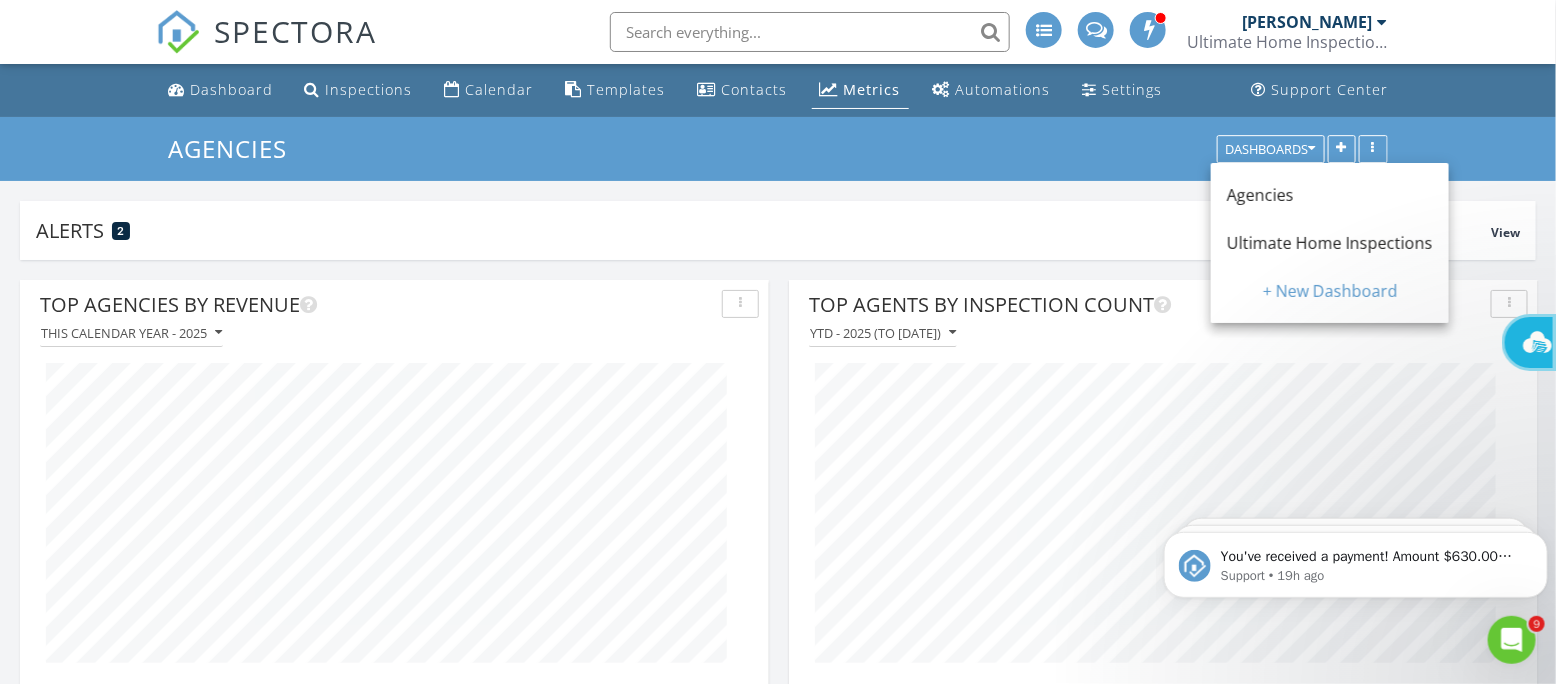click on "Ultimate Home Inspections" at bounding box center [1330, 243] 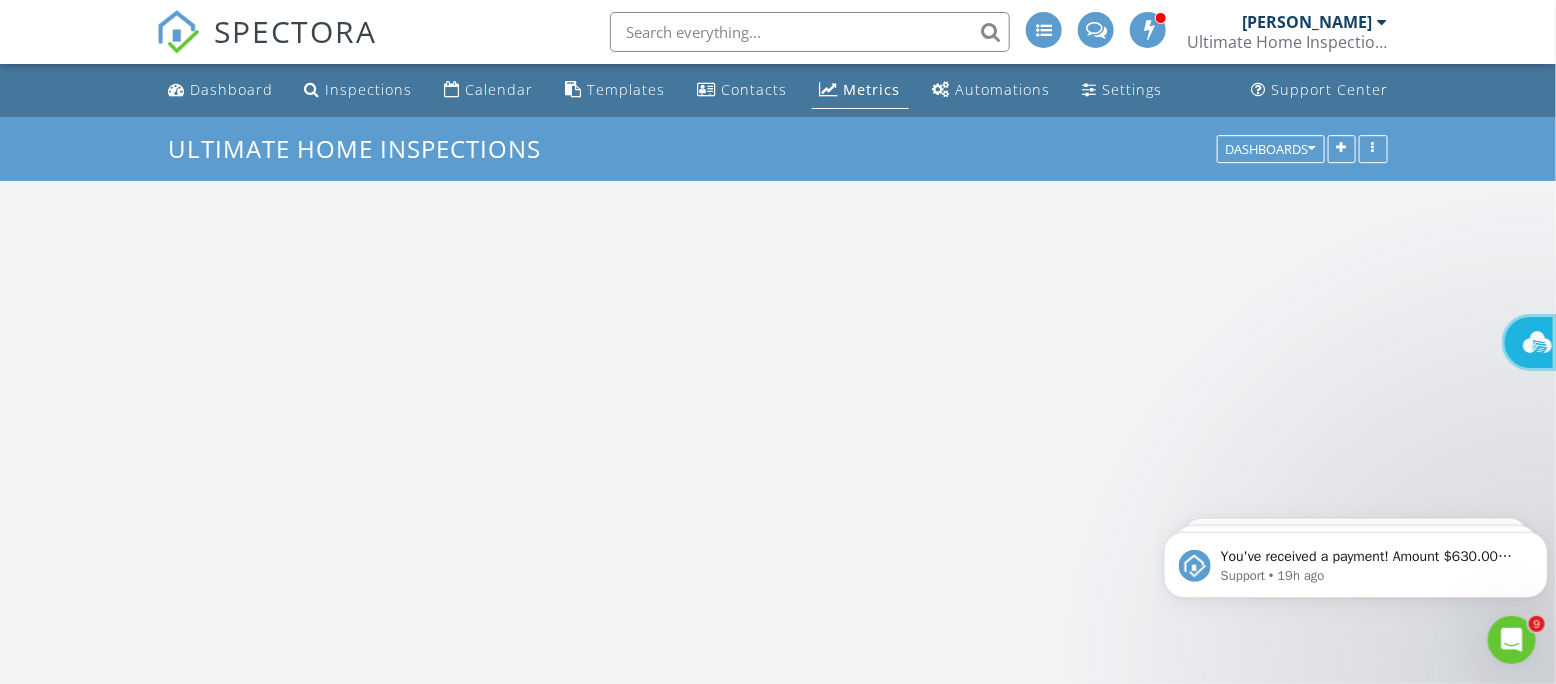 scroll, scrollTop: 9, scrollLeft: 10, axis: both 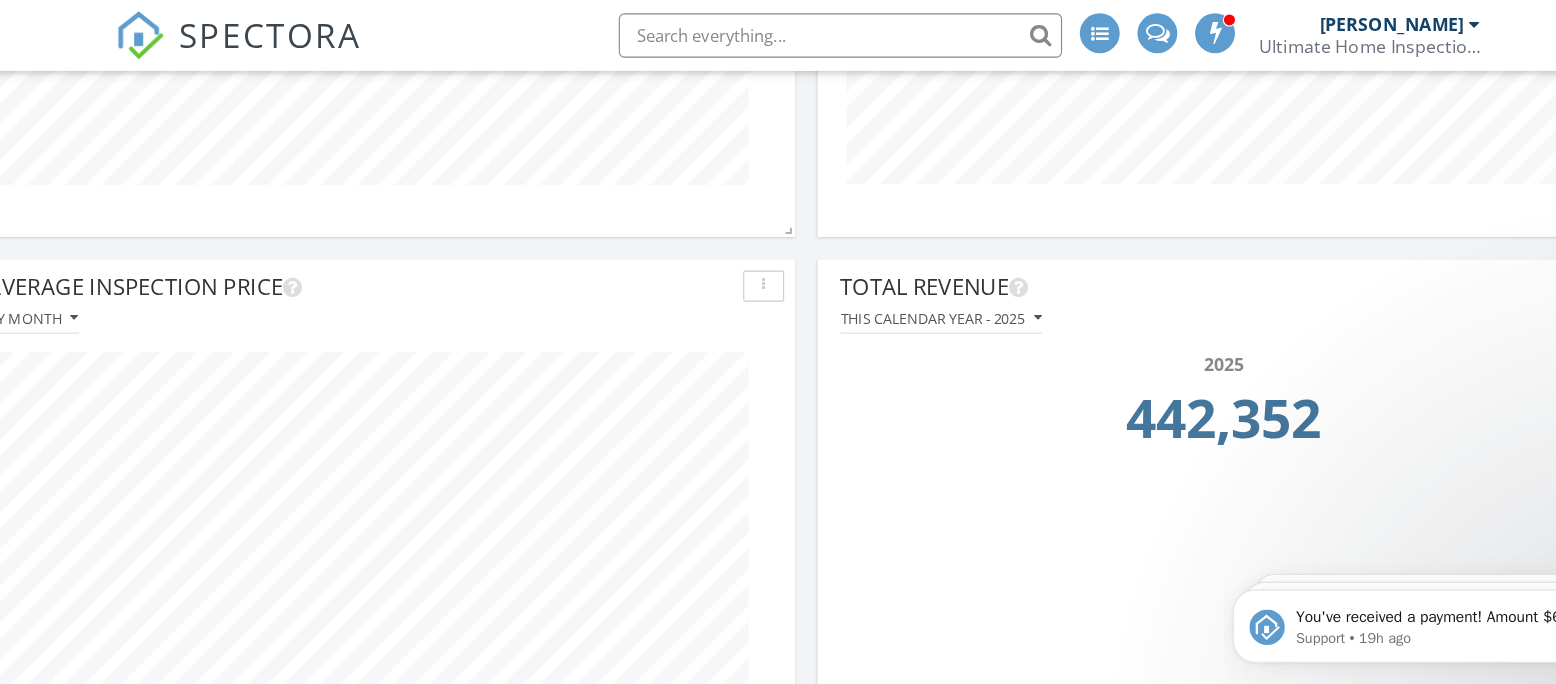 click on "2025
442,352" at bounding box center [1163, 371] 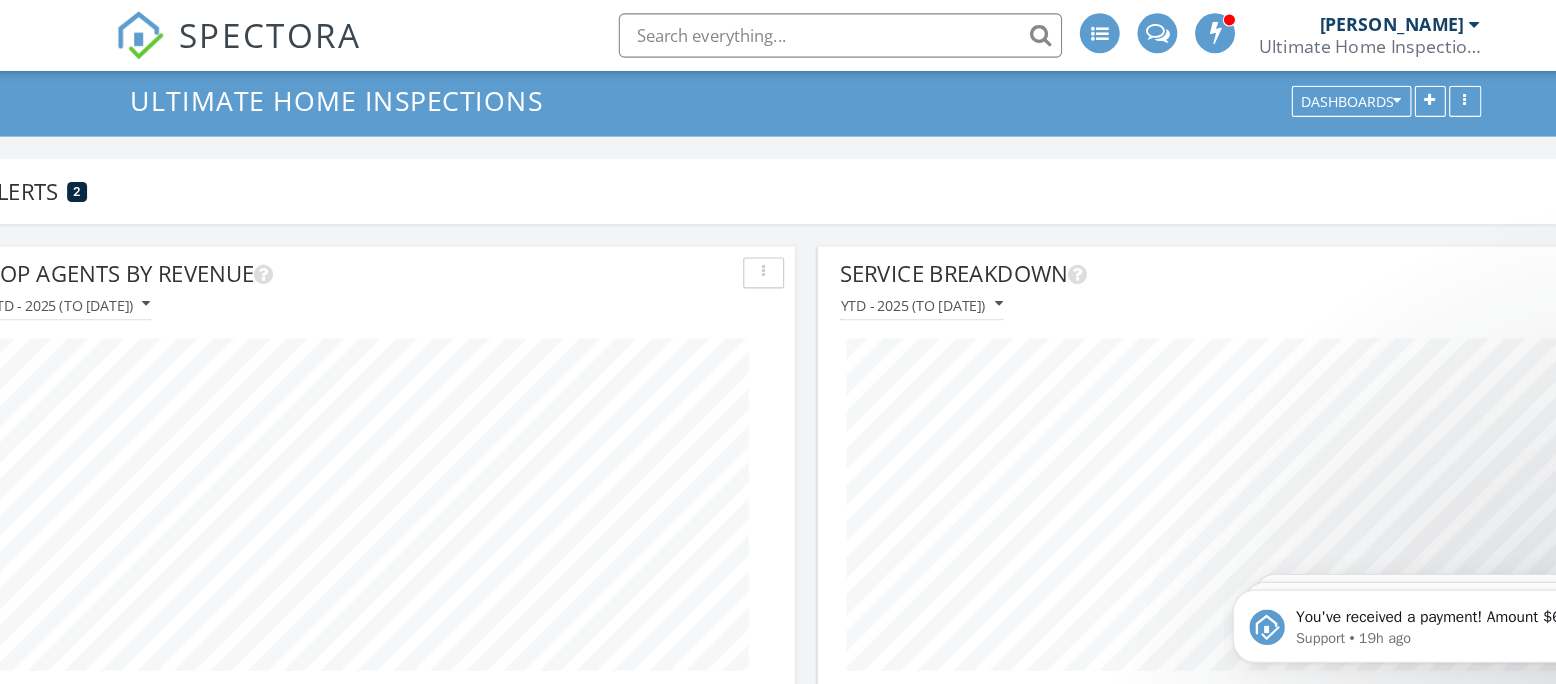 scroll, scrollTop: 0, scrollLeft: 0, axis: both 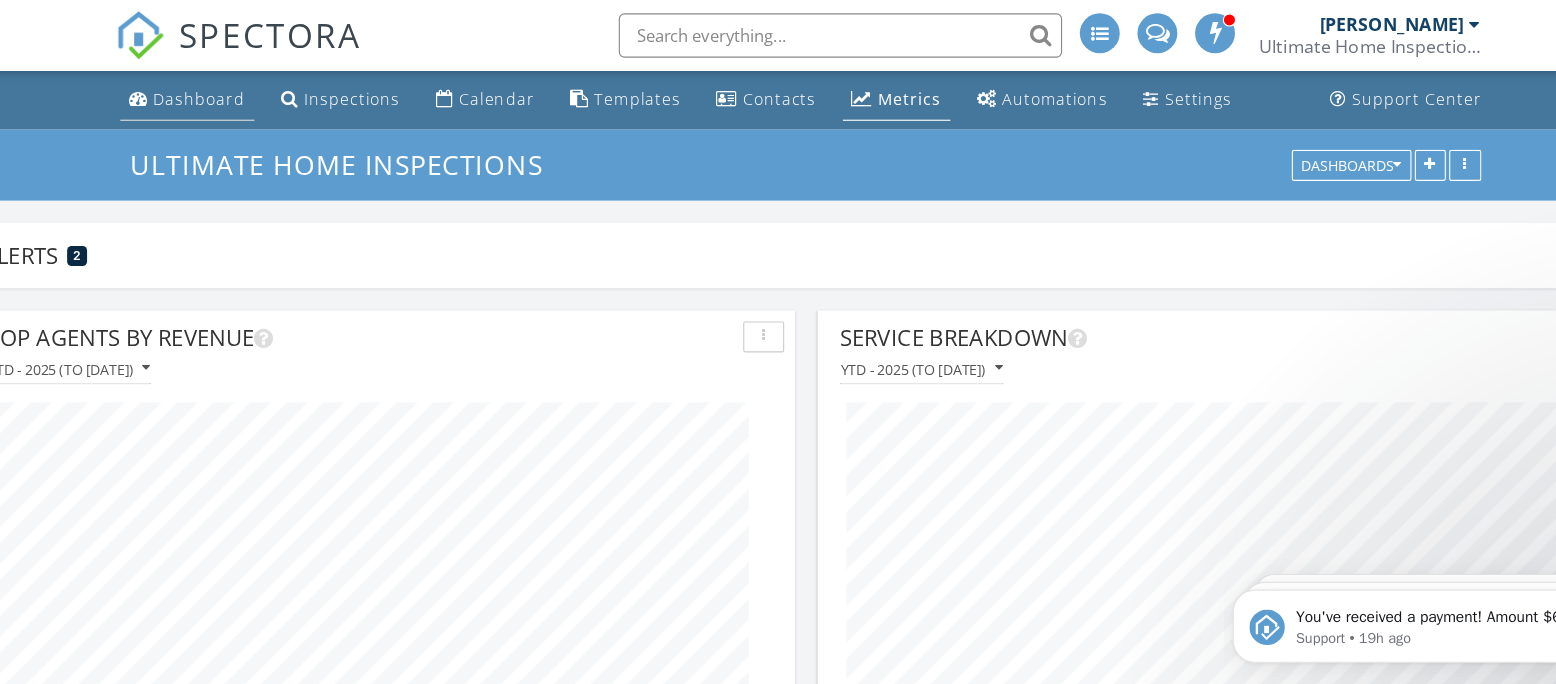 click on "Dashboard" at bounding box center [231, 89] 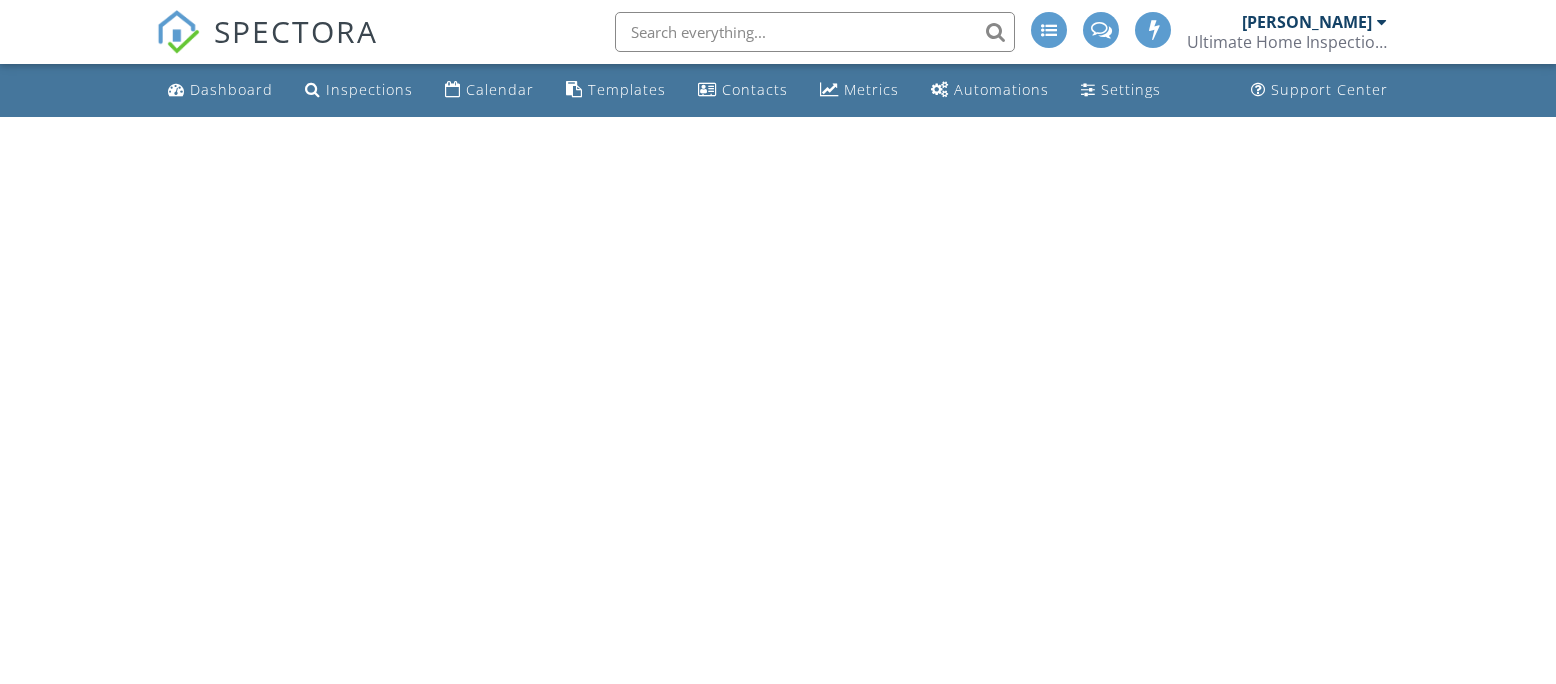 scroll, scrollTop: 0, scrollLeft: 0, axis: both 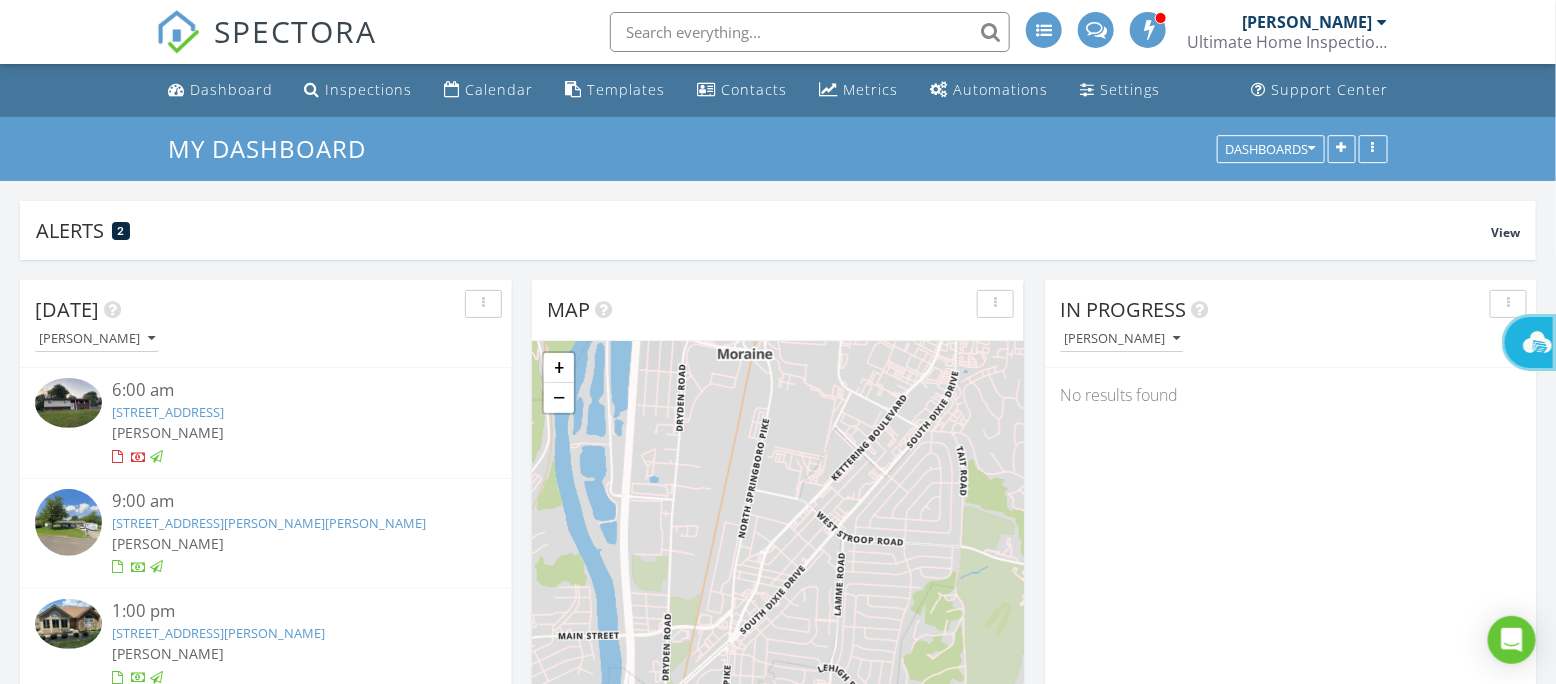 click on "No results found" at bounding box center (1291, 395) 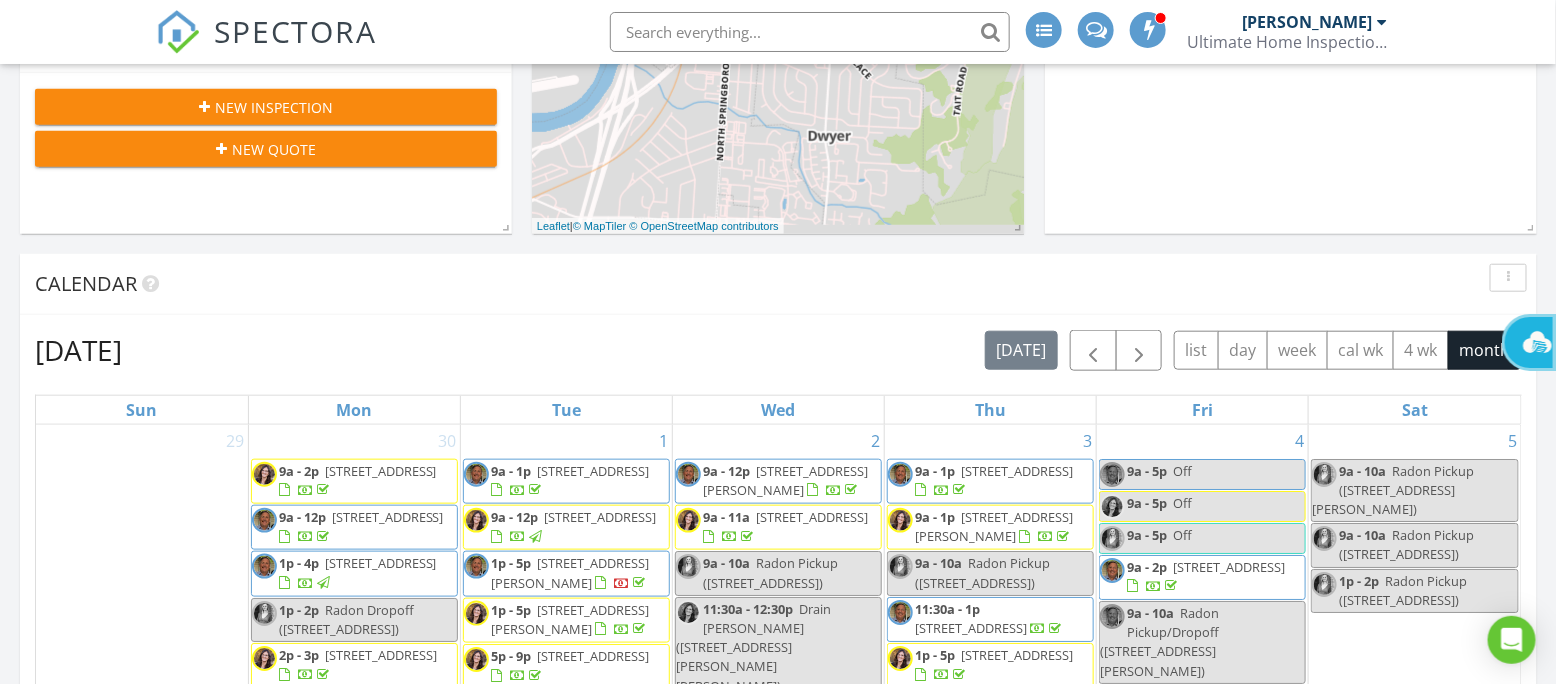 scroll, scrollTop: 728, scrollLeft: 0, axis: vertical 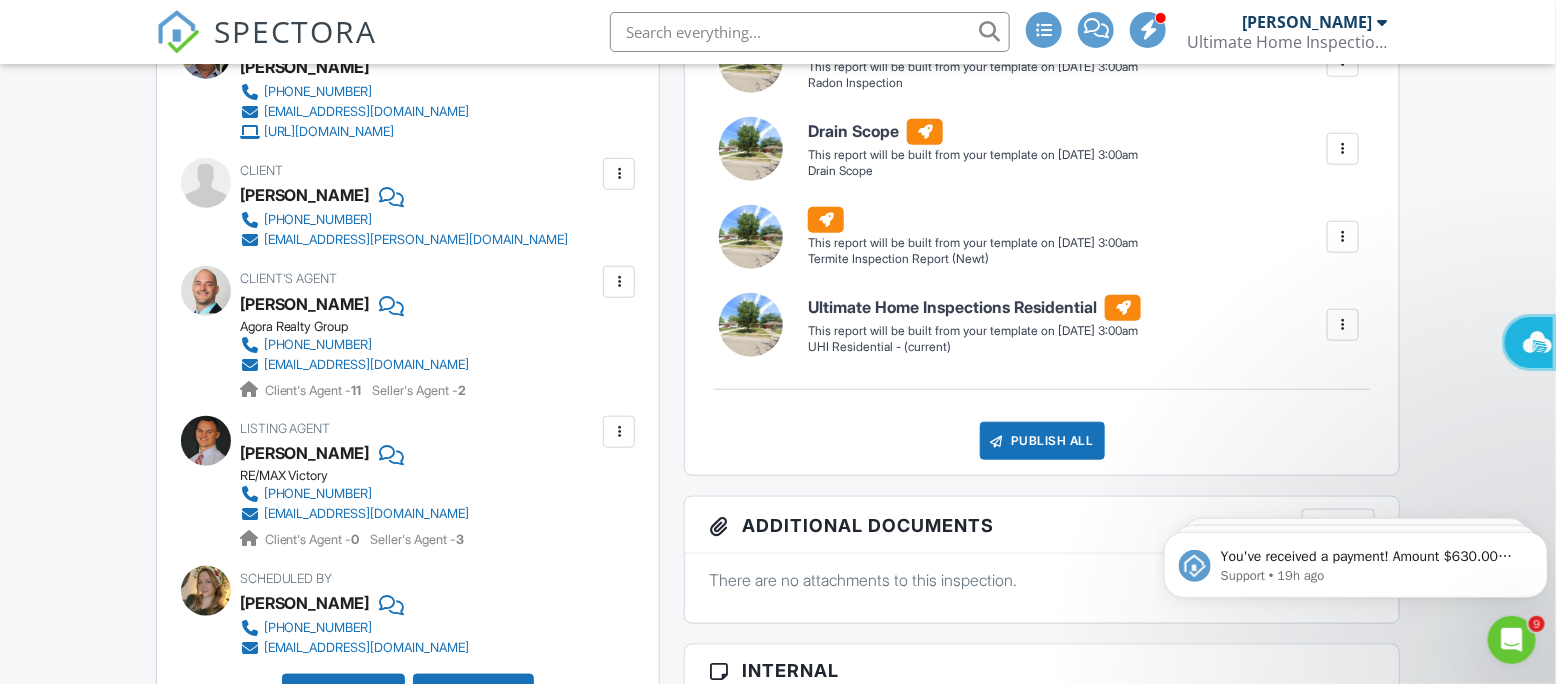 click on "Dashboard
Inspections
Calendar
Templates
Contacts
Metrics
Automations
Settings
Support Center
Inspection Details
Client View
More
Property Details
Reschedule
Reorder / Copy
Share
Cancel
Delete
Print Order
Convert to V9
Disable Pass on CC Fees
View Change Log
07/13/2025  3:00 pm
- 7:00 pm
2712 Acorn Dr
Dayton, OH 45419
Built
1960
2620
sq. ft.
basement
Lot Size
6251
sq.ft.
3
bedrooms
2.0
bathrooms
+ − Leaflet  |  © MapTiler   © OpenStreetMap contributors
All emails and texts are disabled for this inspection!
Turn on emails and texts
Reports
Locked
Attach
New
(Untitled report)
Radon Inspection" at bounding box center [778, 1294] 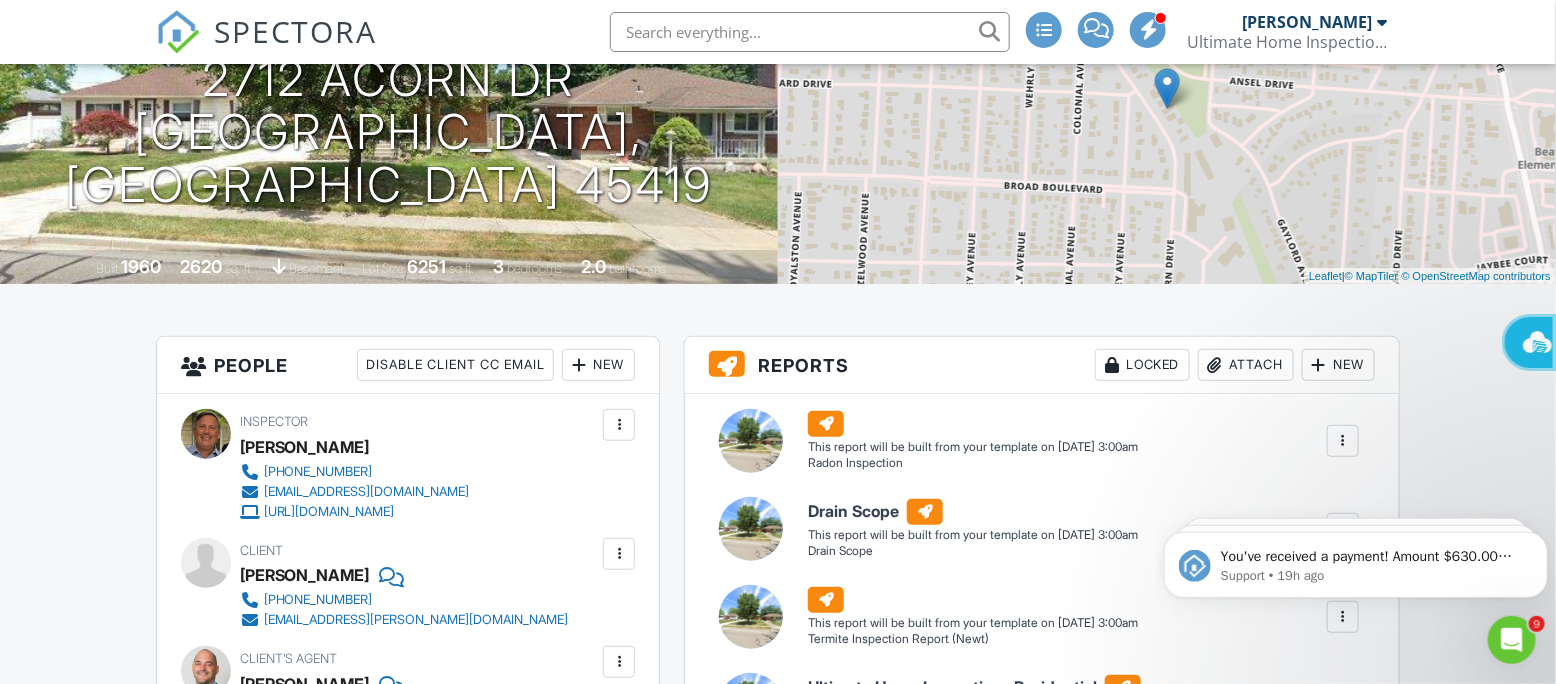 scroll, scrollTop: 0, scrollLeft: 0, axis: both 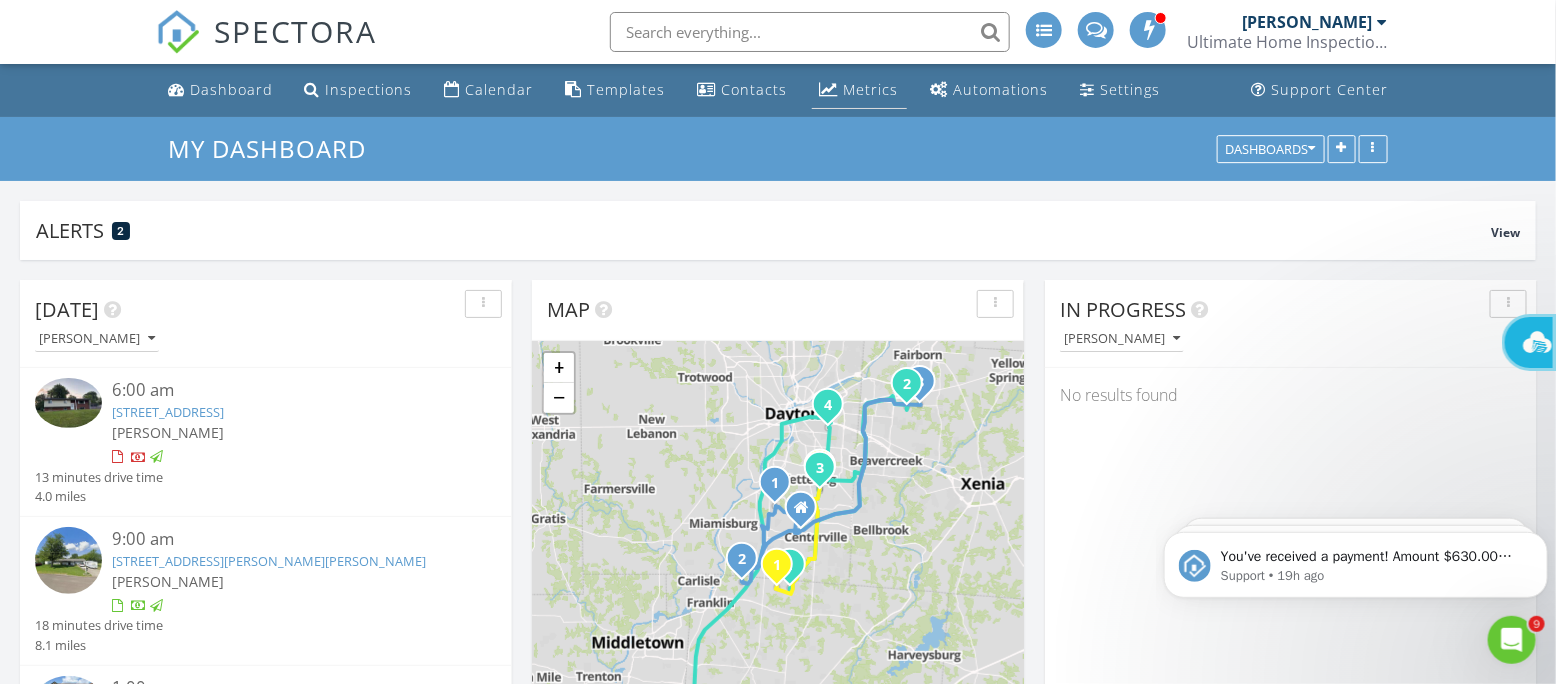 click on "Metrics" at bounding box center (871, 89) 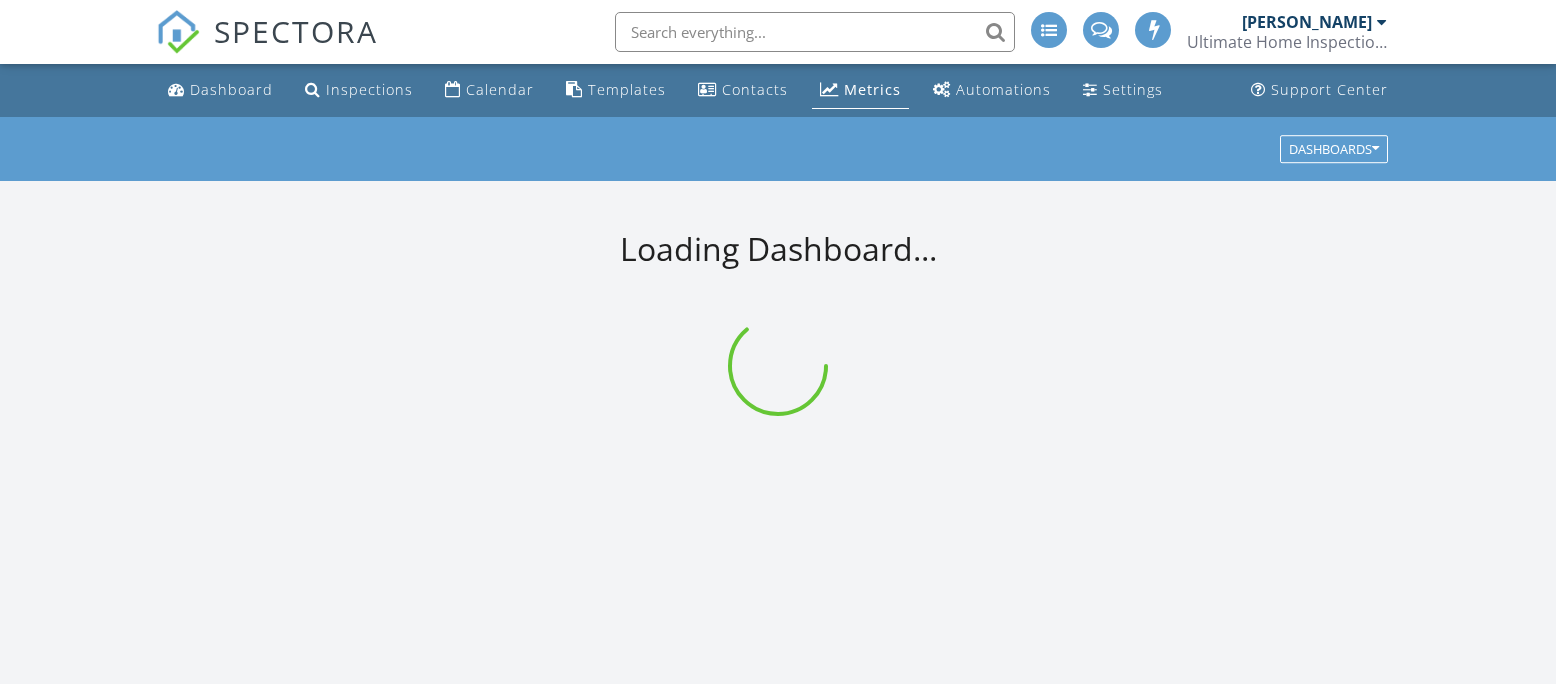 scroll, scrollTop: 0, scrollLeft: 0, axis: both 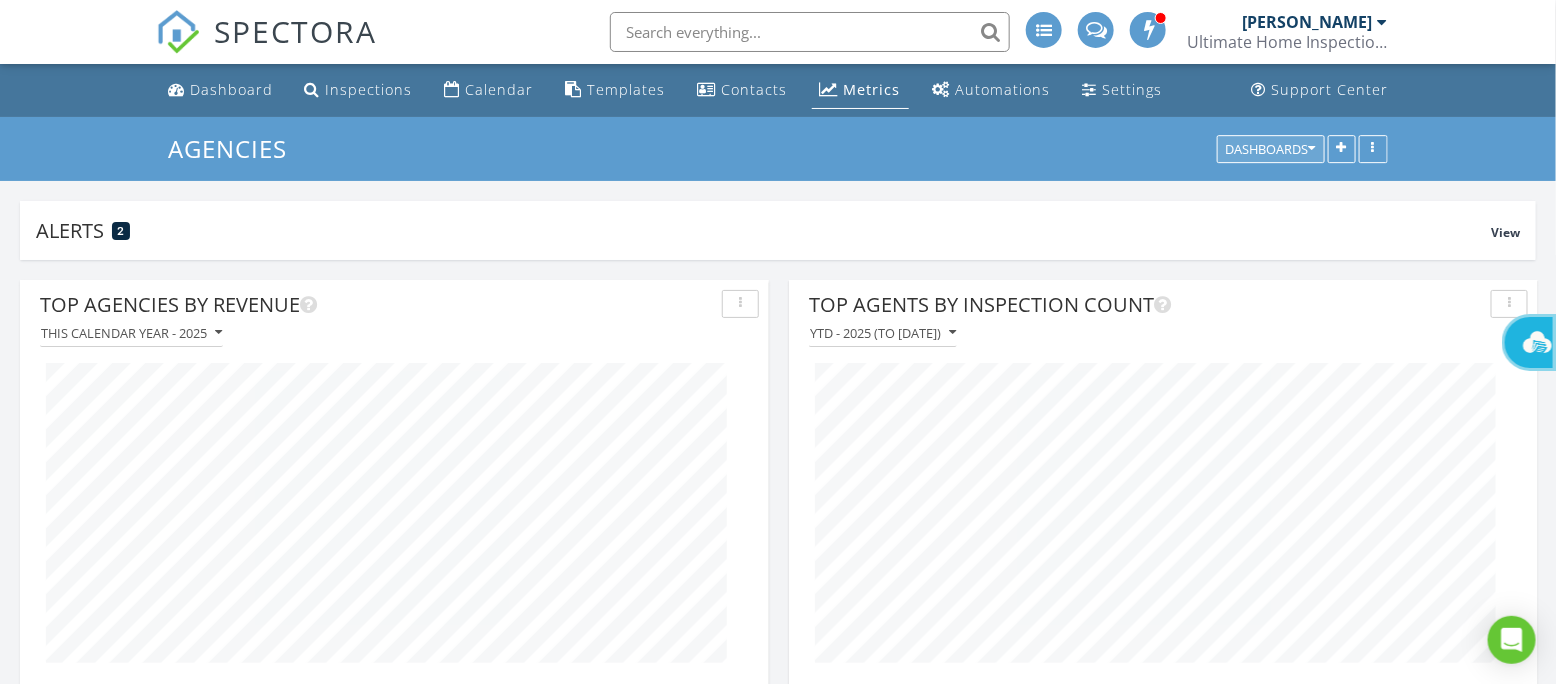 click on "Dashboards" at bounding box center [1271, 149] 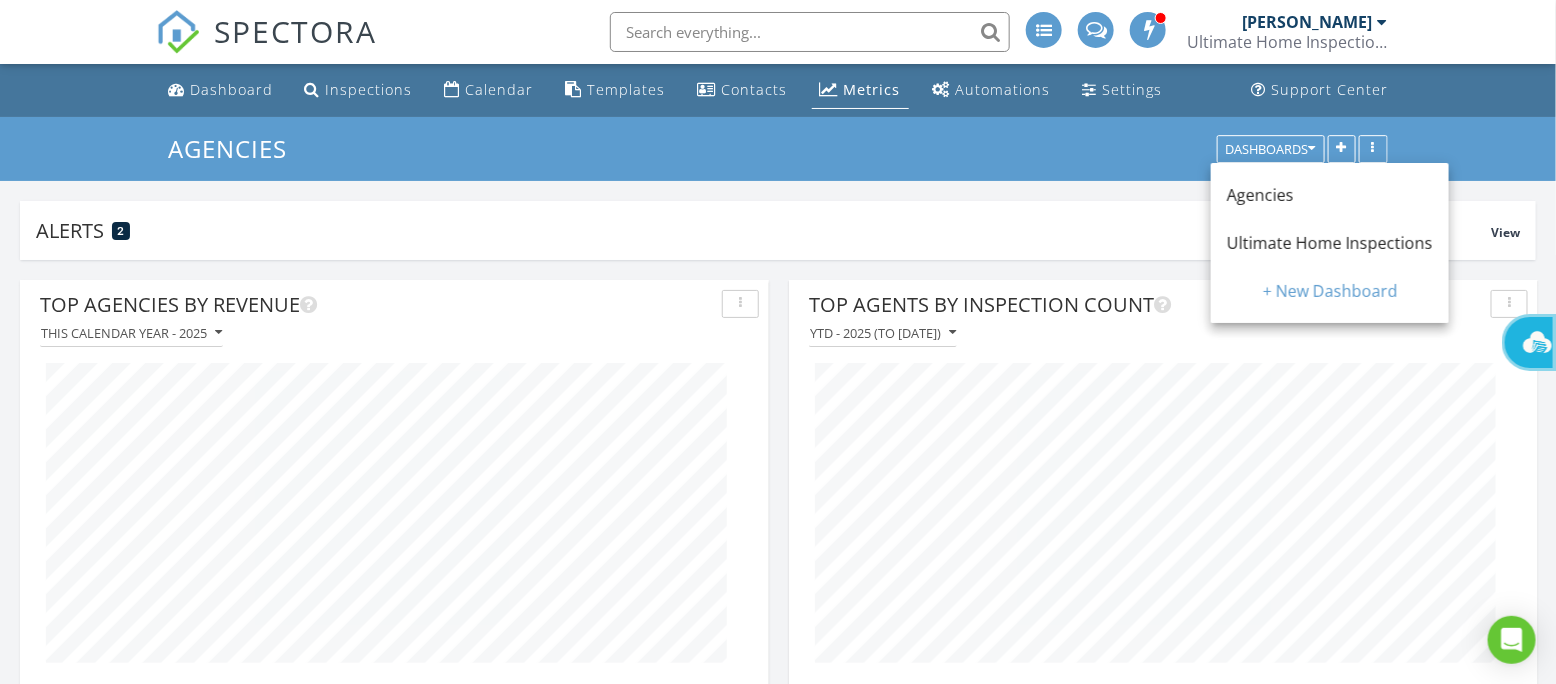 click on "Ultimate Home Inspections" at bounding box center [1330, 243] 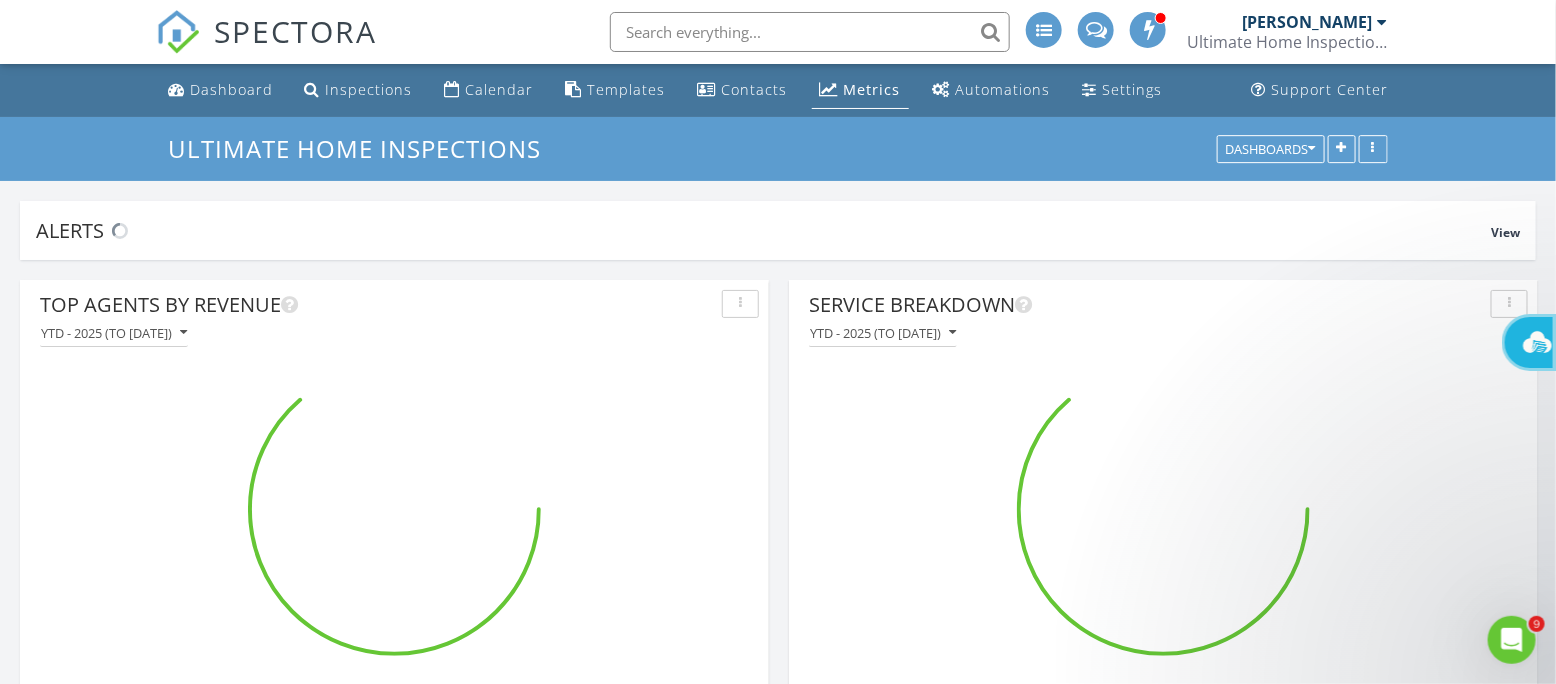 scroll, scrollTop: 0, scrollLeft: 0, axis: both 